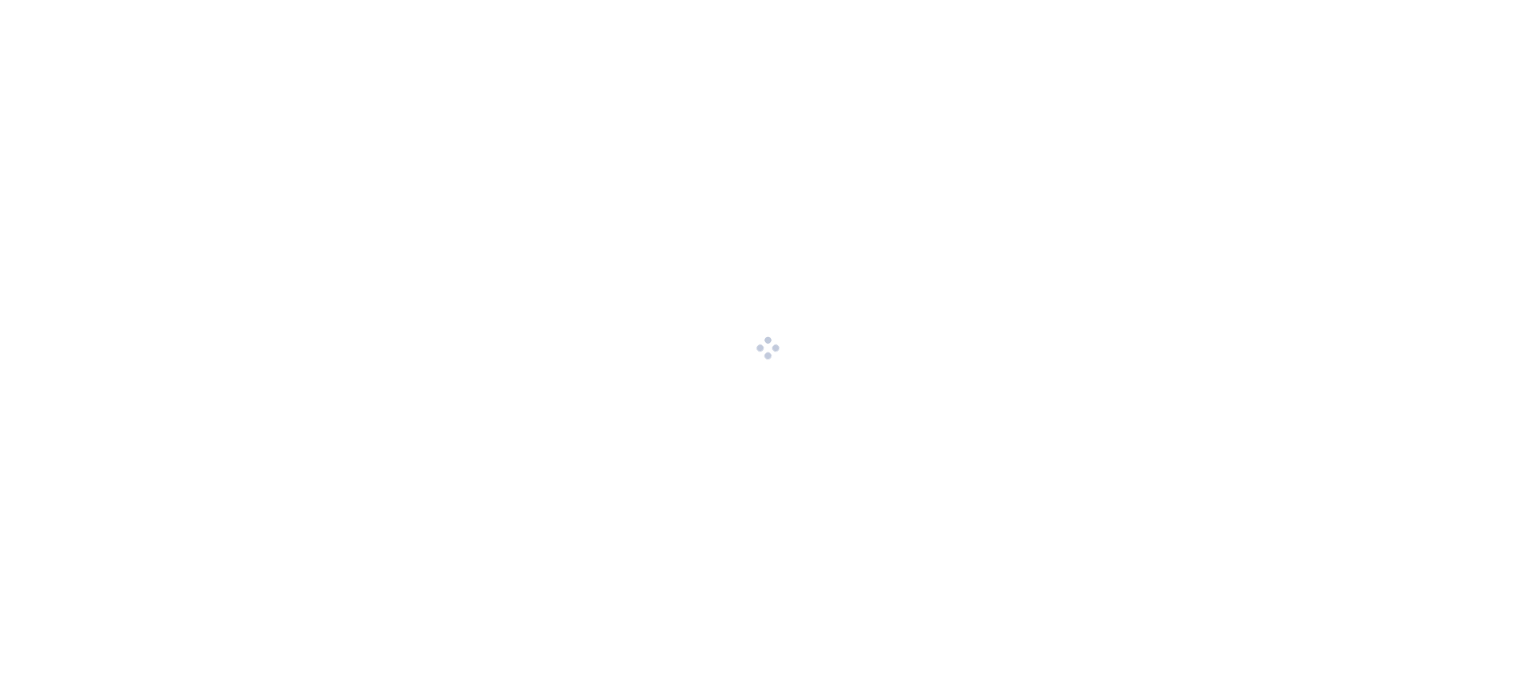scroll, scrollTop: 0, scrollLeft: 0, axis: both 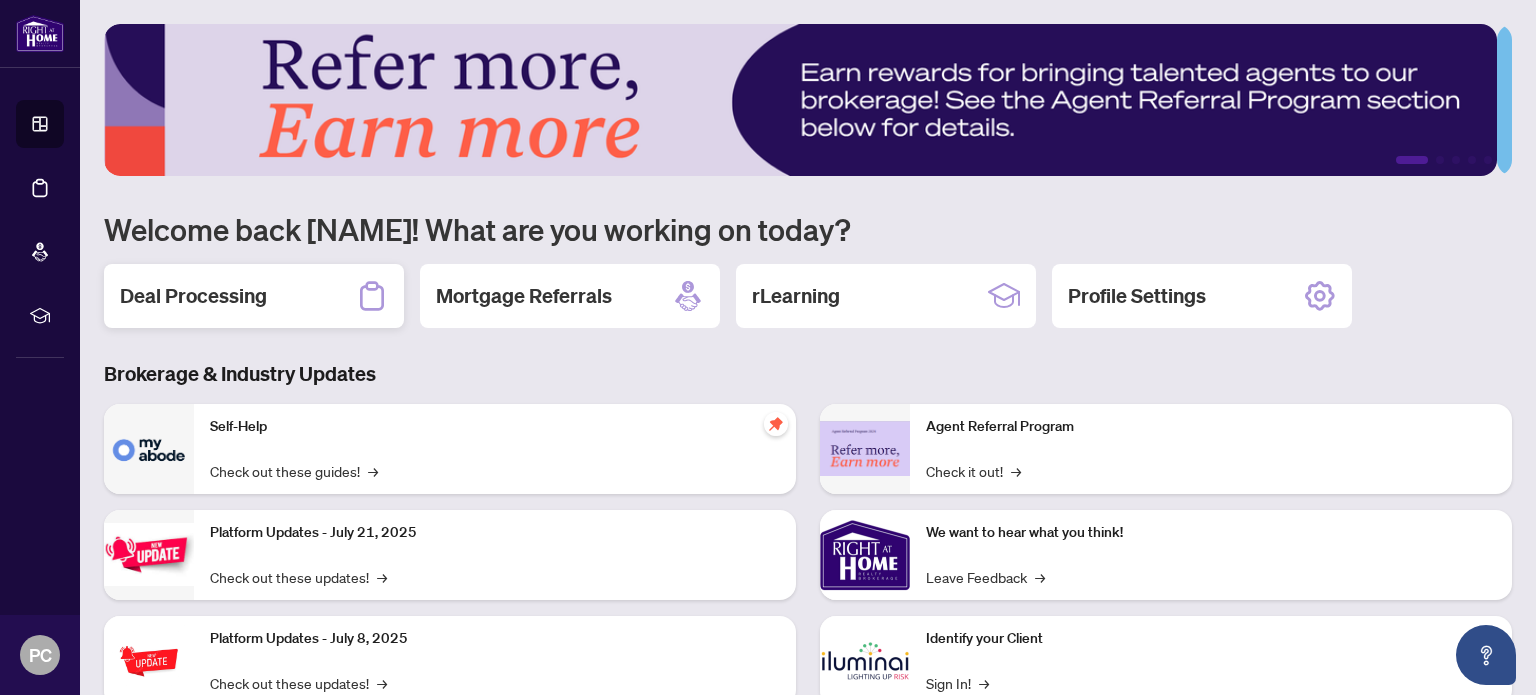 click on "Deal Processing" at bounding box center [193, 296] 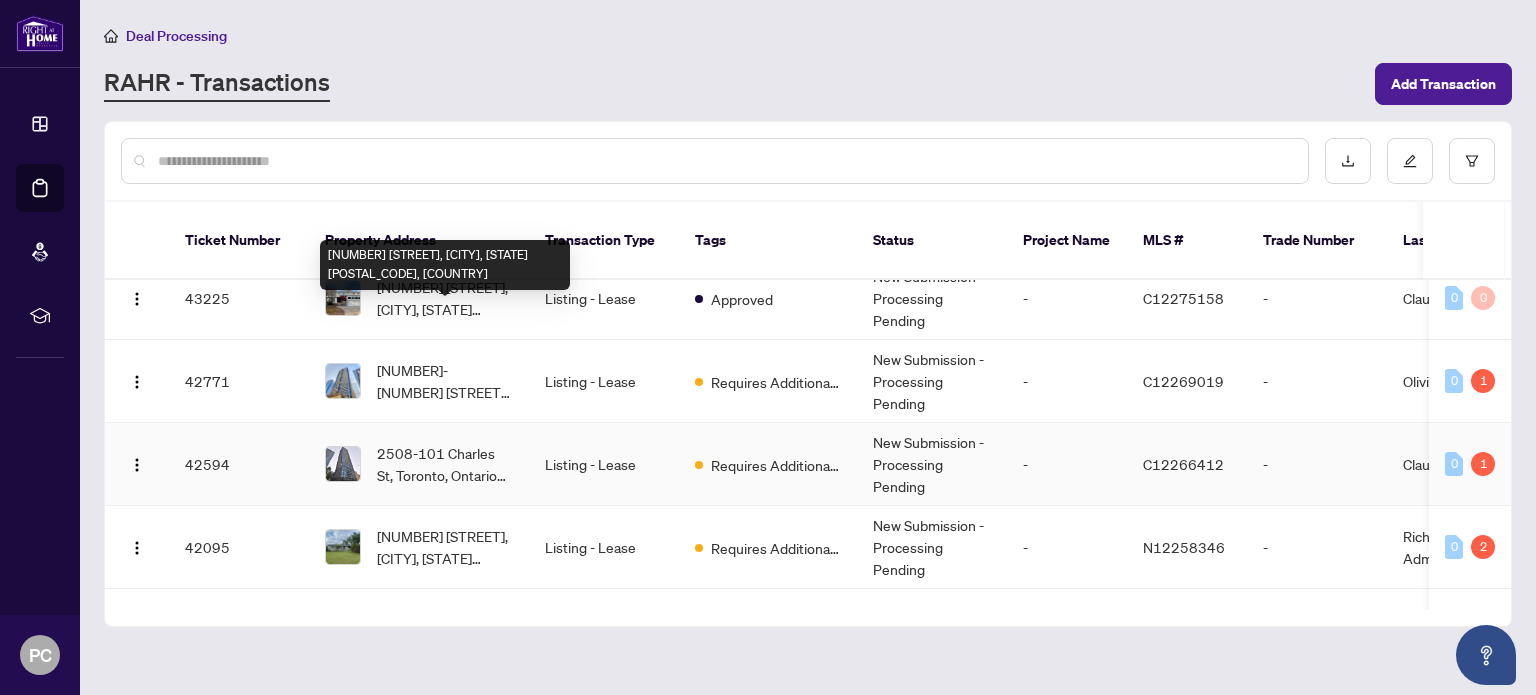 scroll, scrollTop: 500, scrollLeft: 0, axis: vertical 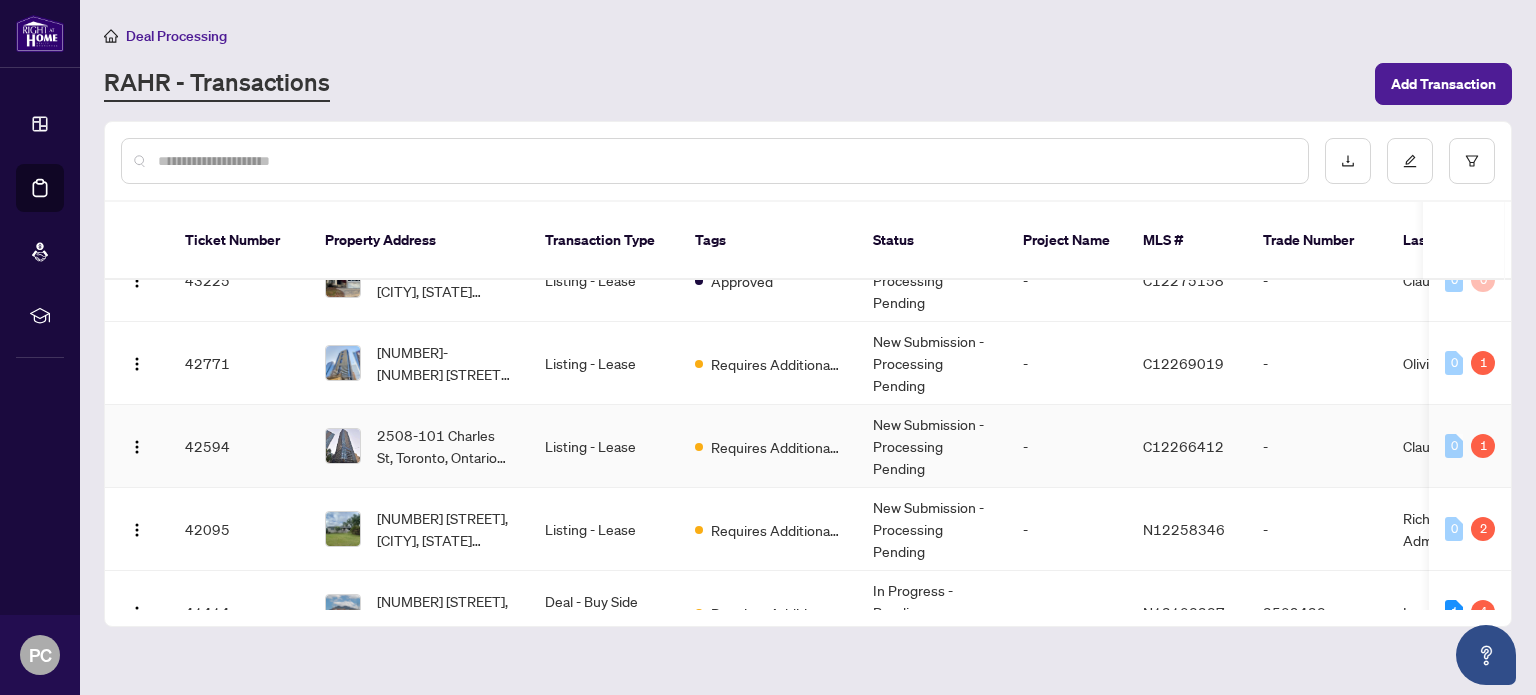 click on "Listing - Lease" at bounding box center [604, 446] 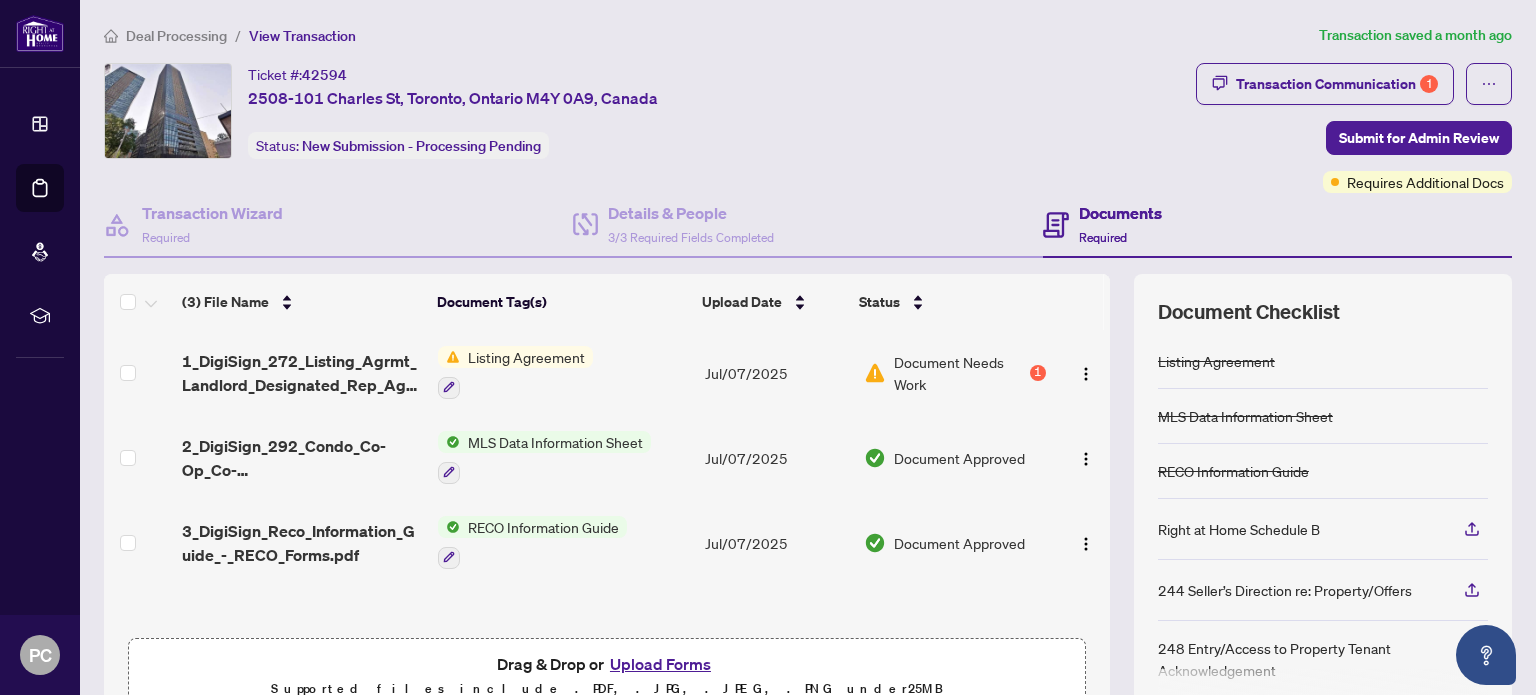 scroll, scrollTop: 3, scrollLeft: 0, axis: vertical 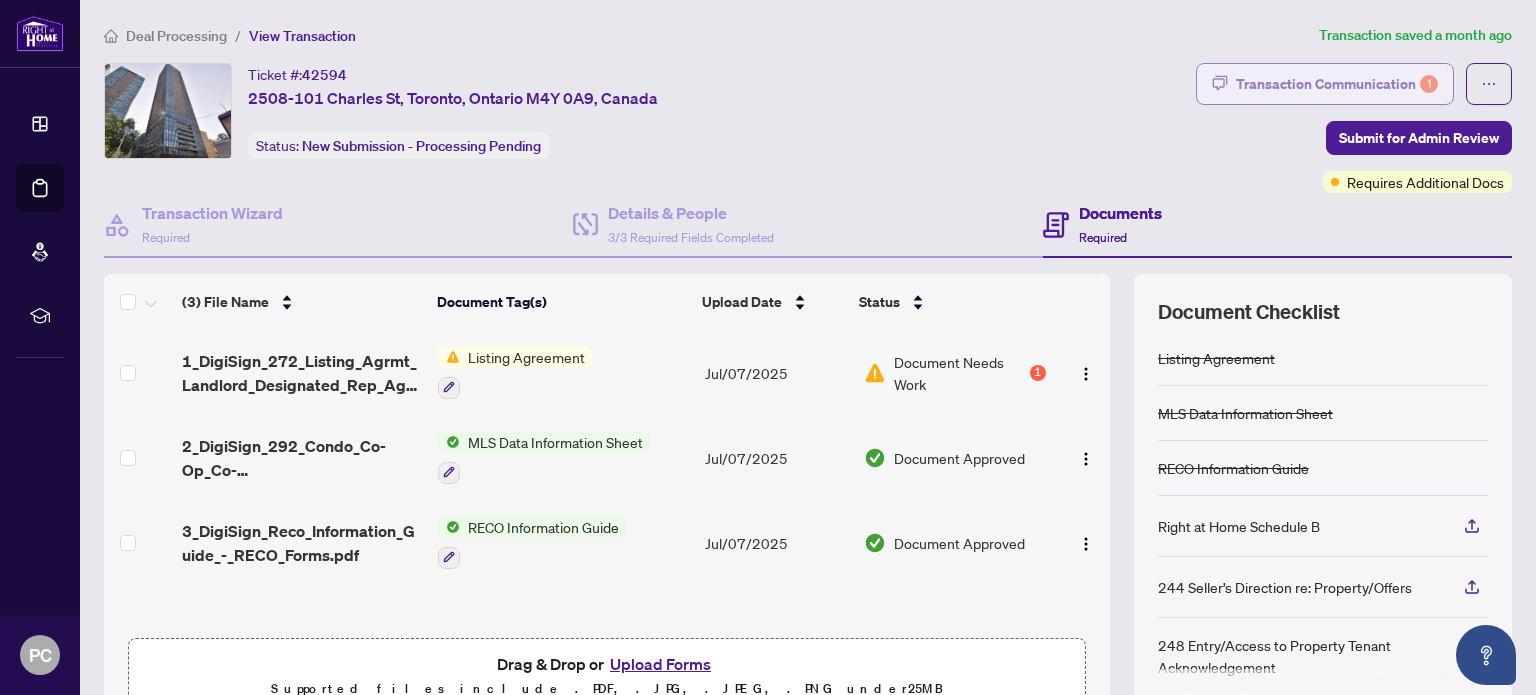 click on "Transaction Communication 1" at bounding box center (1337, 84) 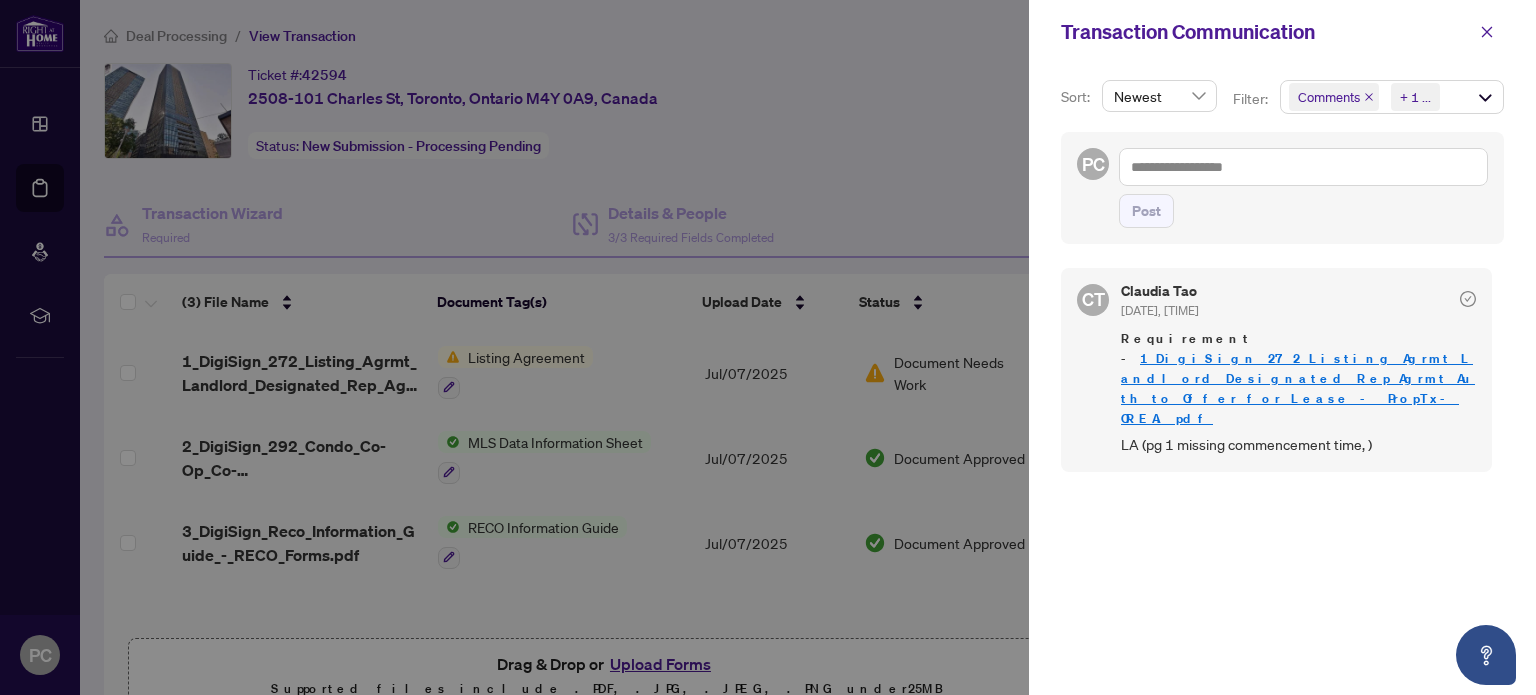 scroll, scrollTop: 3, scrollLeft: 0, axis: vertical 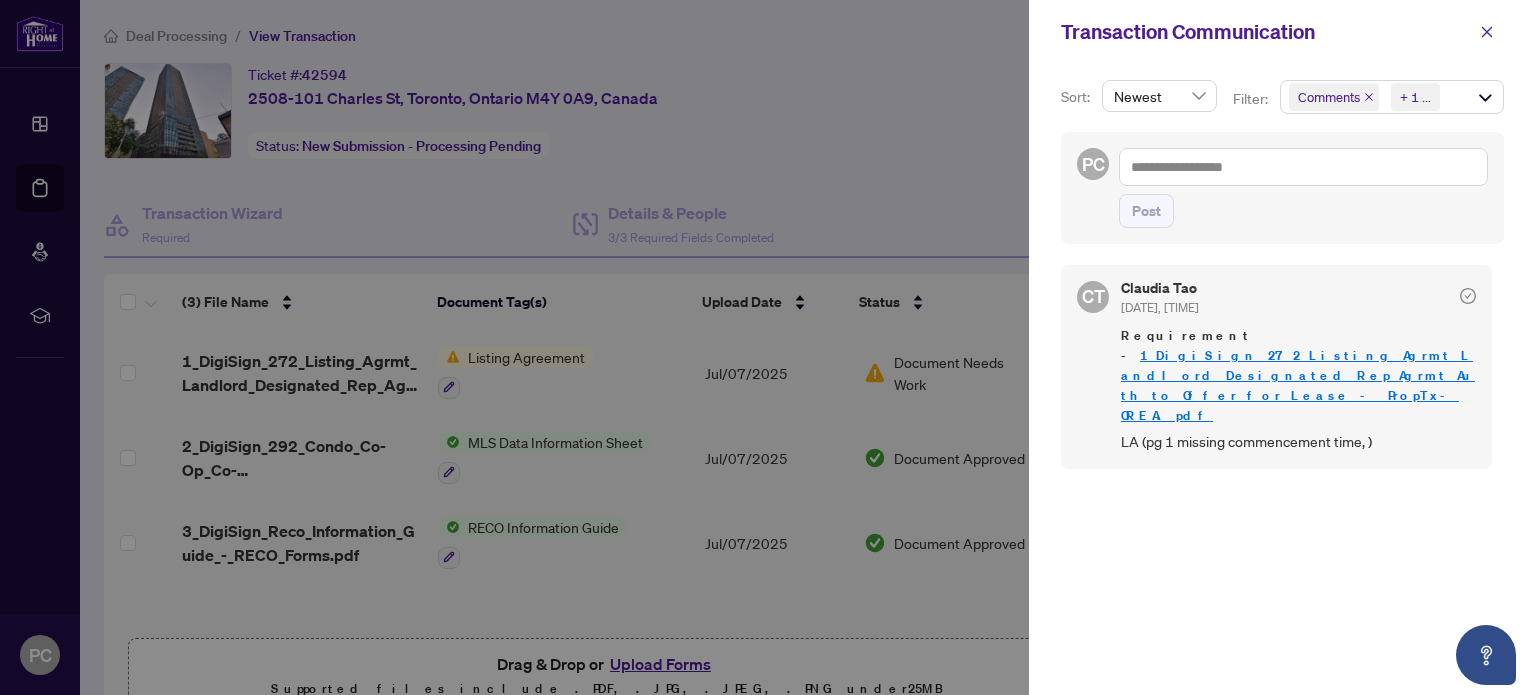 click at bounding box center (768, 347) 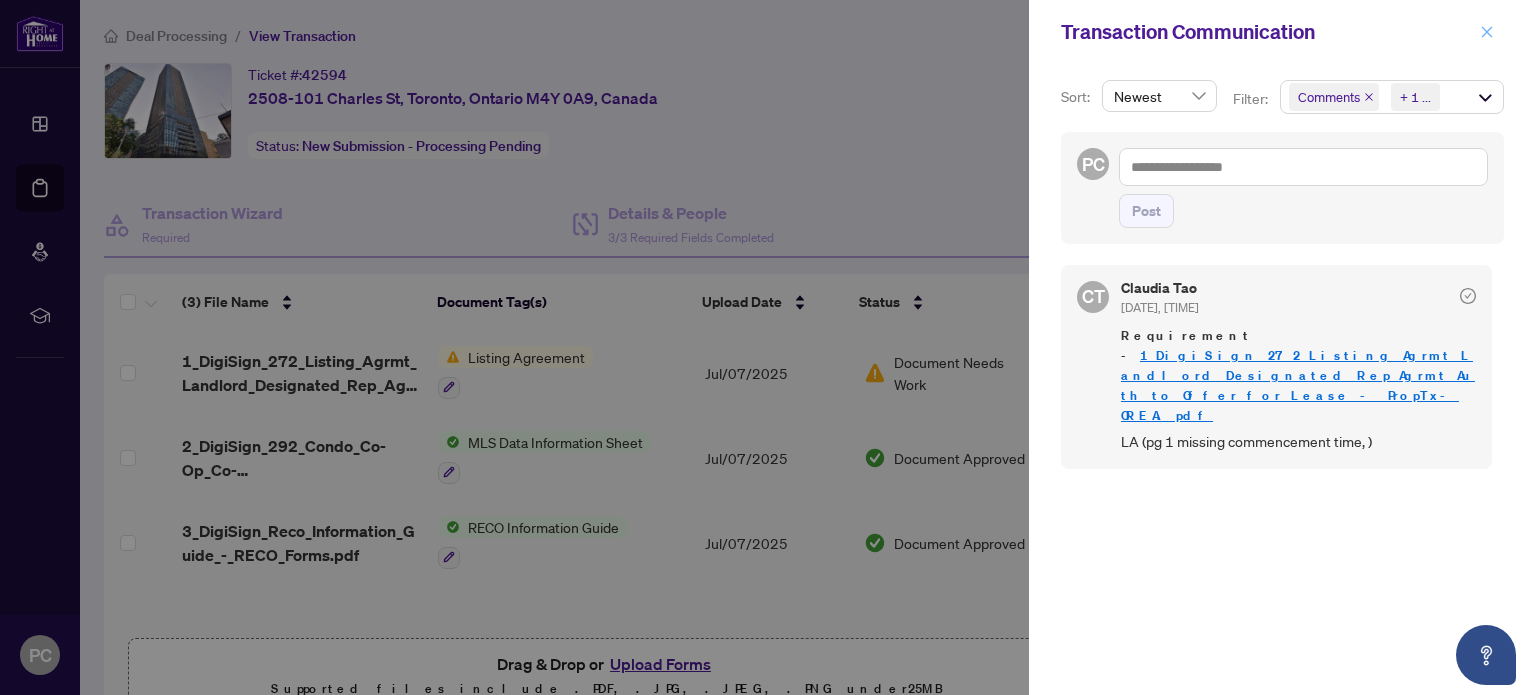 click at bounding box center [1487, 32] 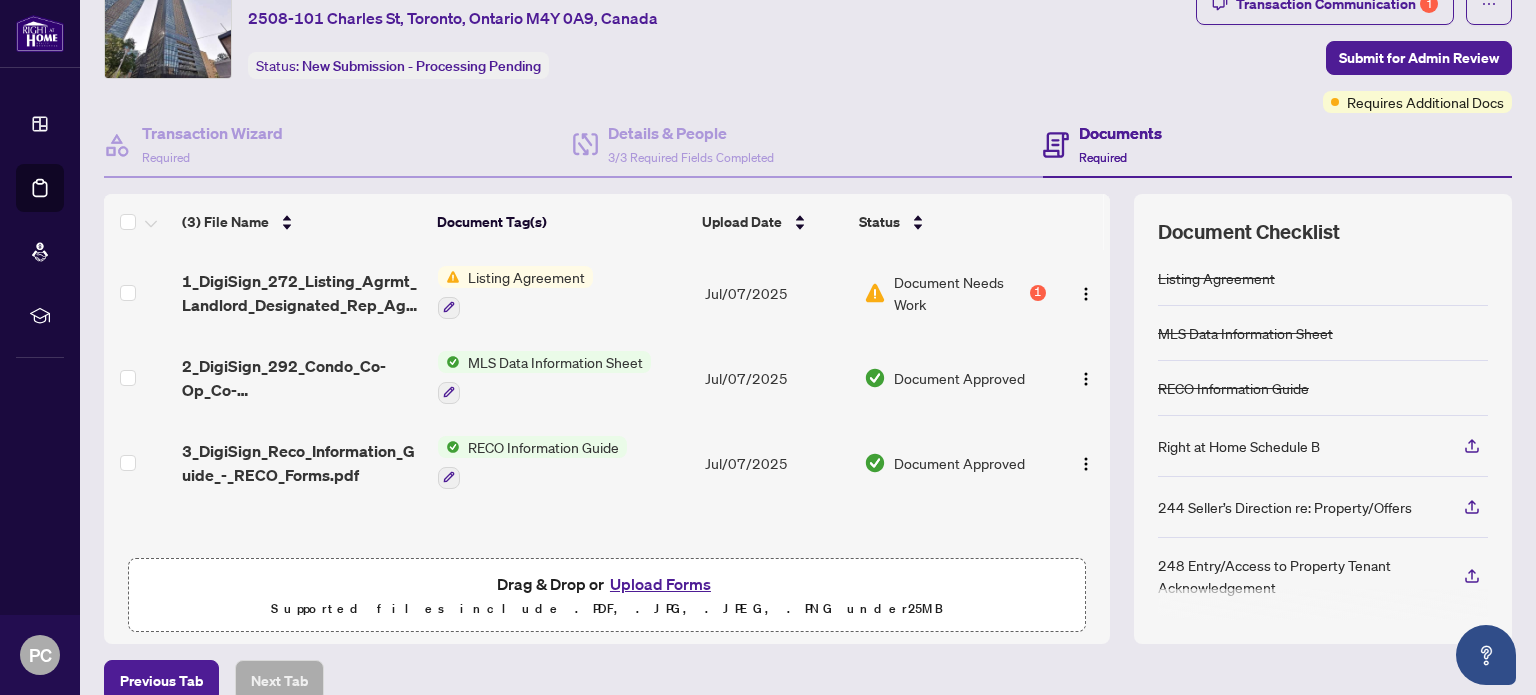 scroll, scrollTop: 0, scrollLeft: 0, axis: both 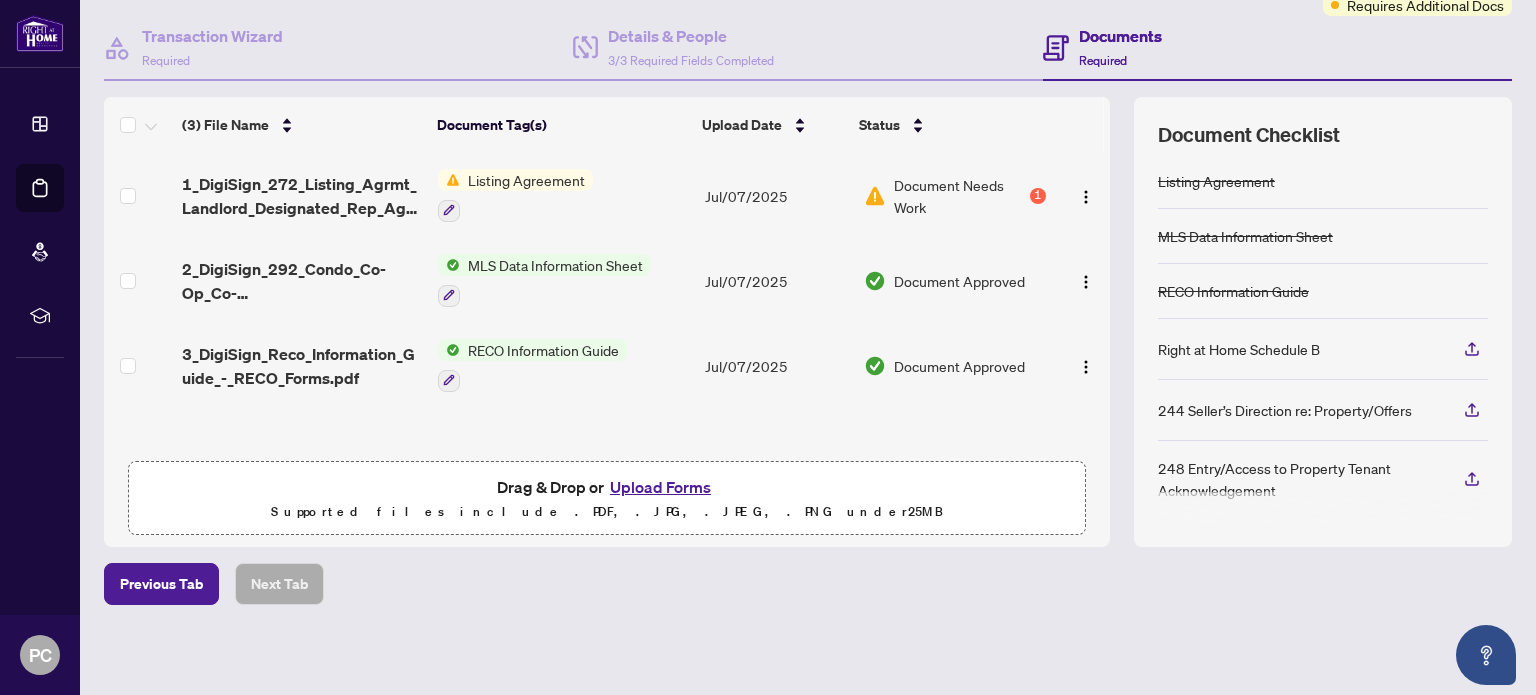 click on "Upload Forms" at bounding box center (660, 487) 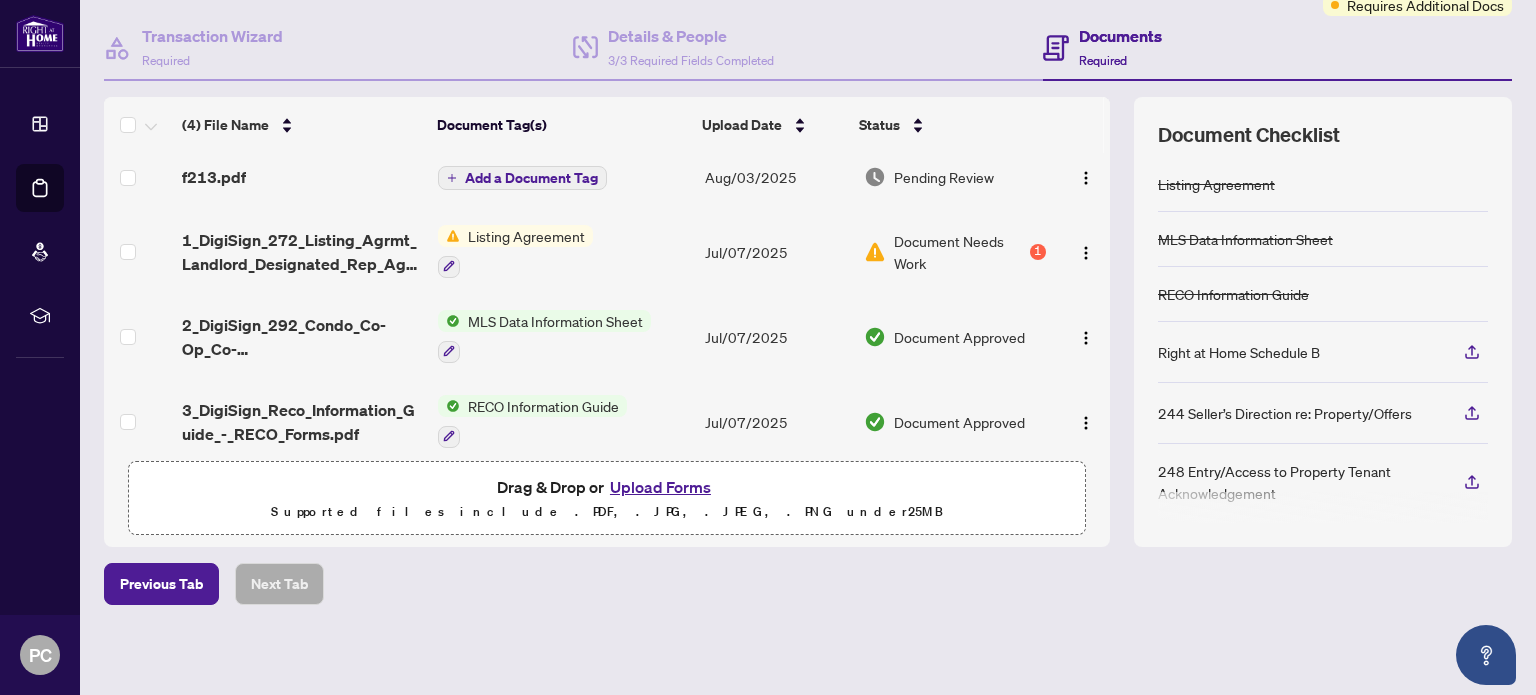 scroll, scrollTop: 0, scrollLeft: 0, axis: both 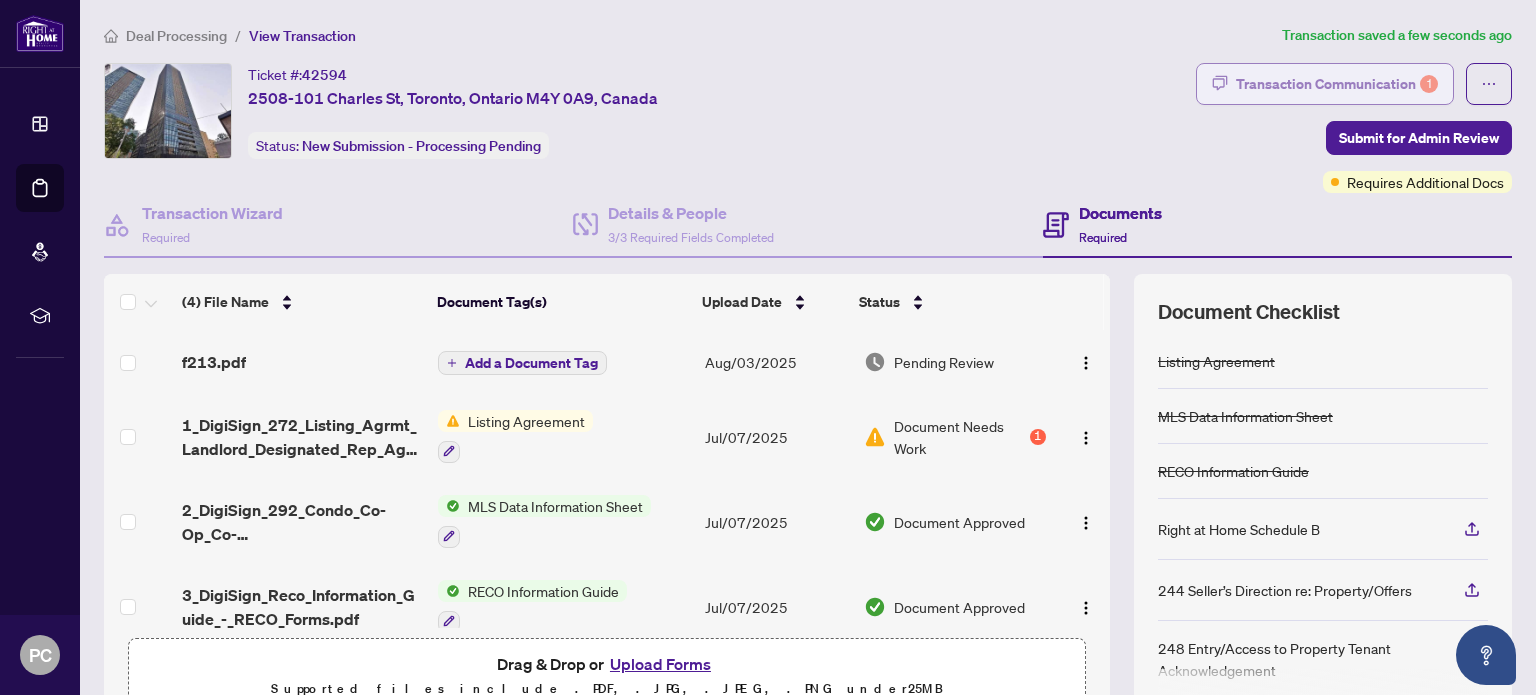 click on "Transaction Communication 1" at bounding box center [1337, 84] 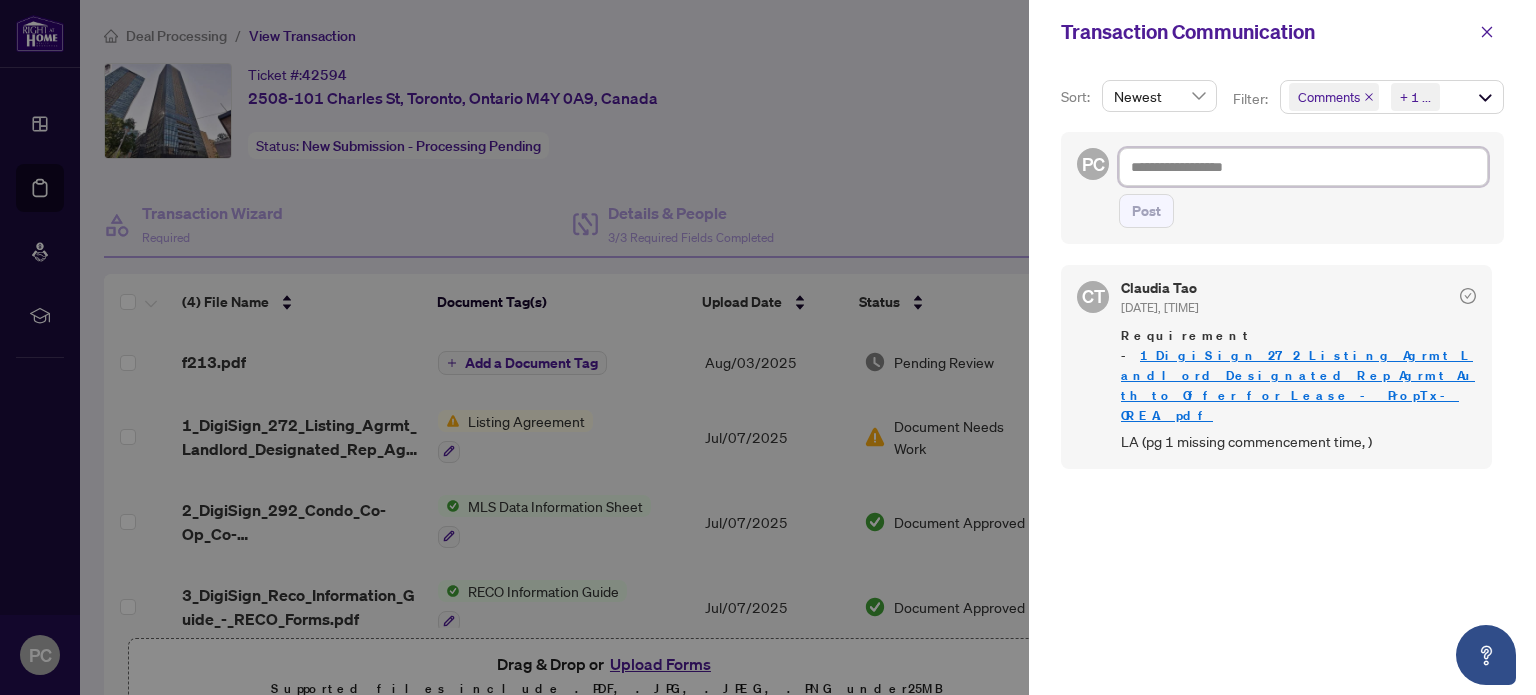 click at bounding box center (1303, 167) 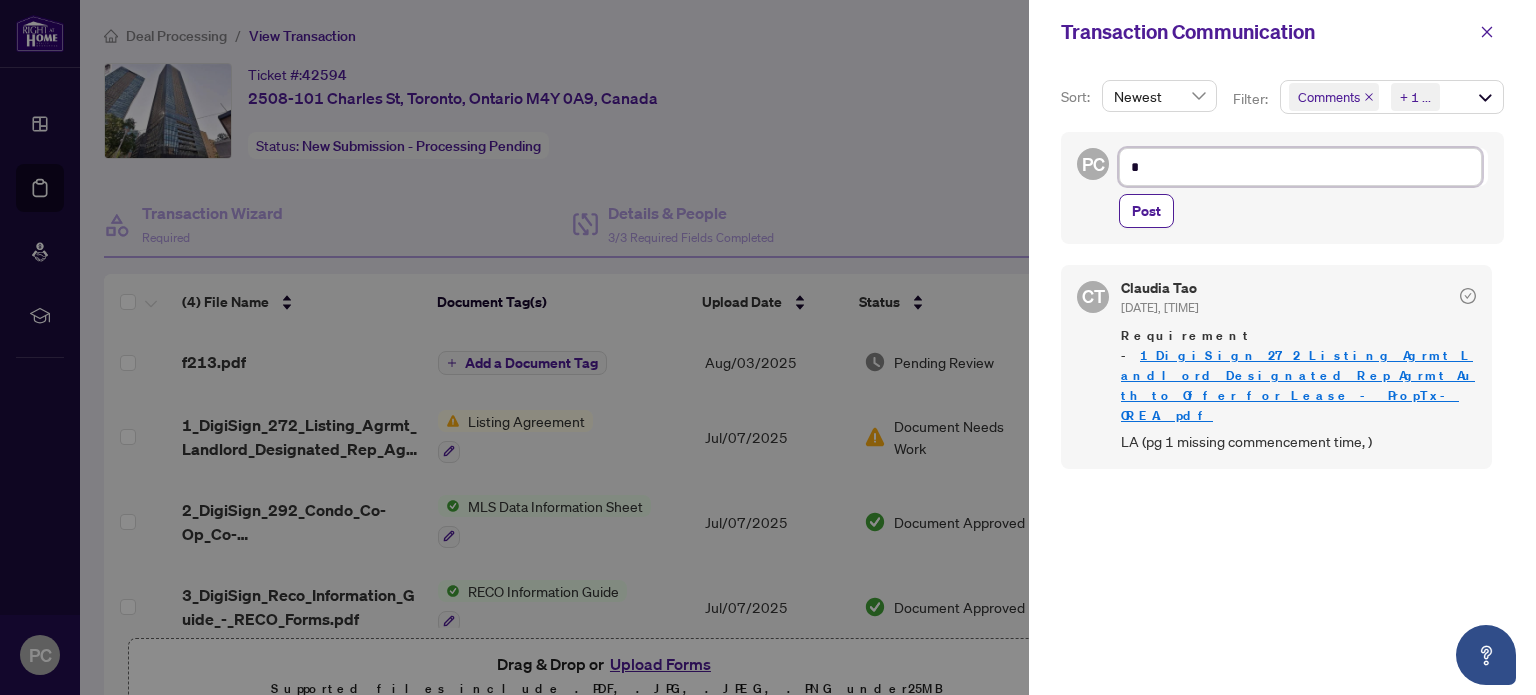 type on "**" 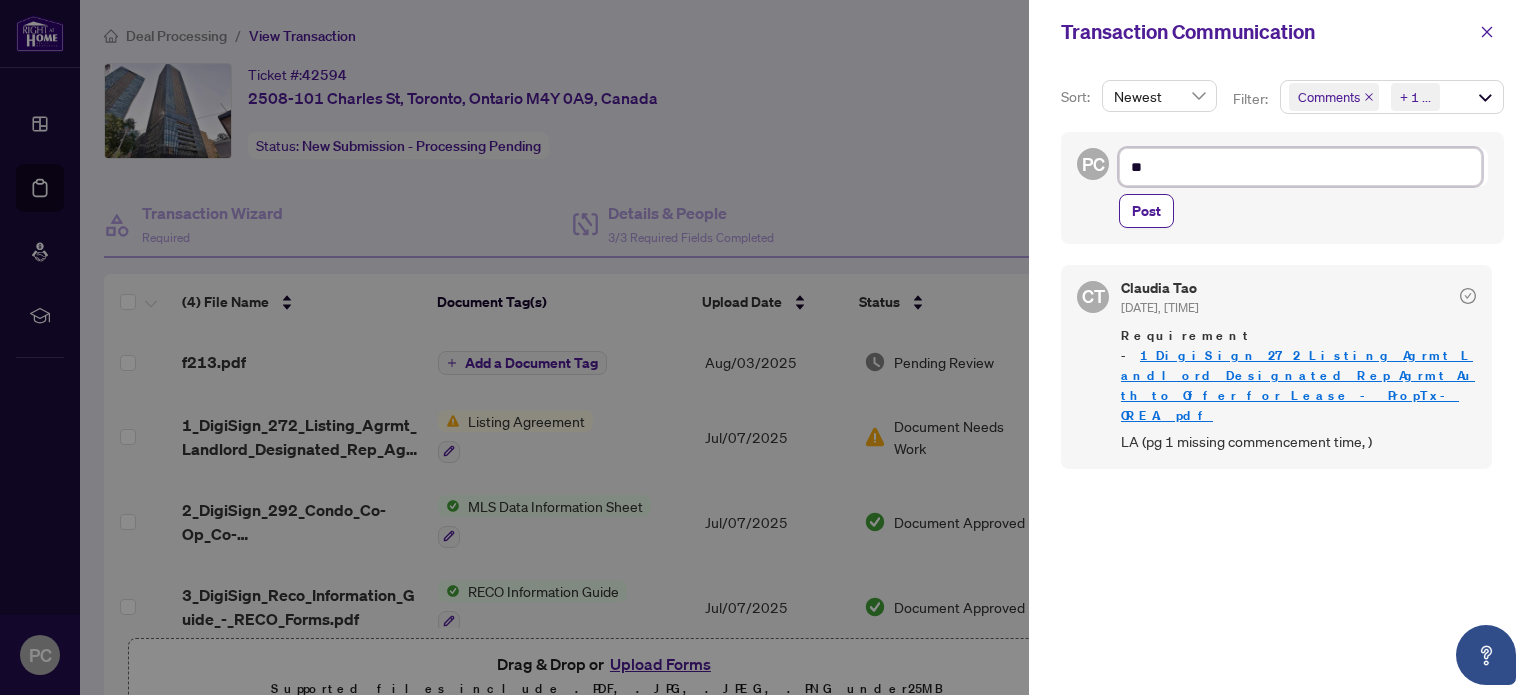 type on "***" 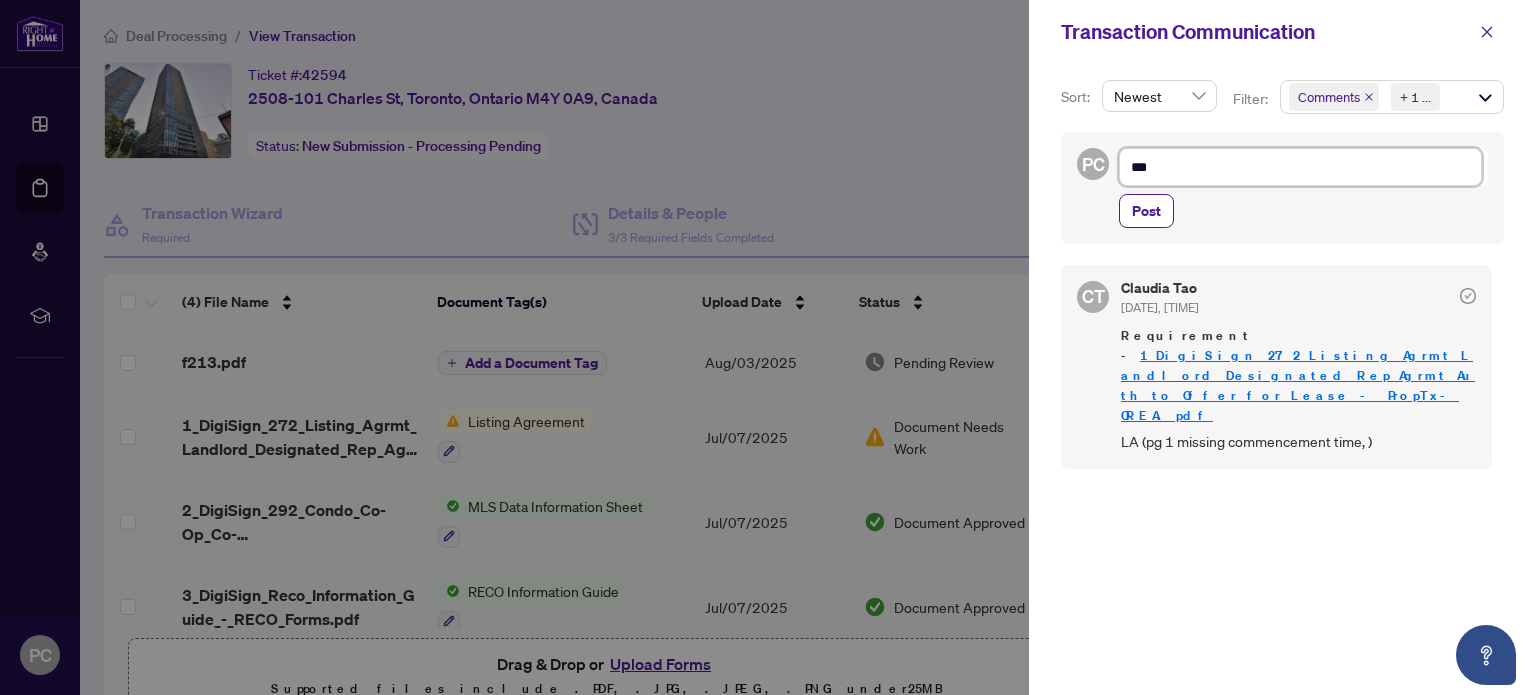 type on "****" 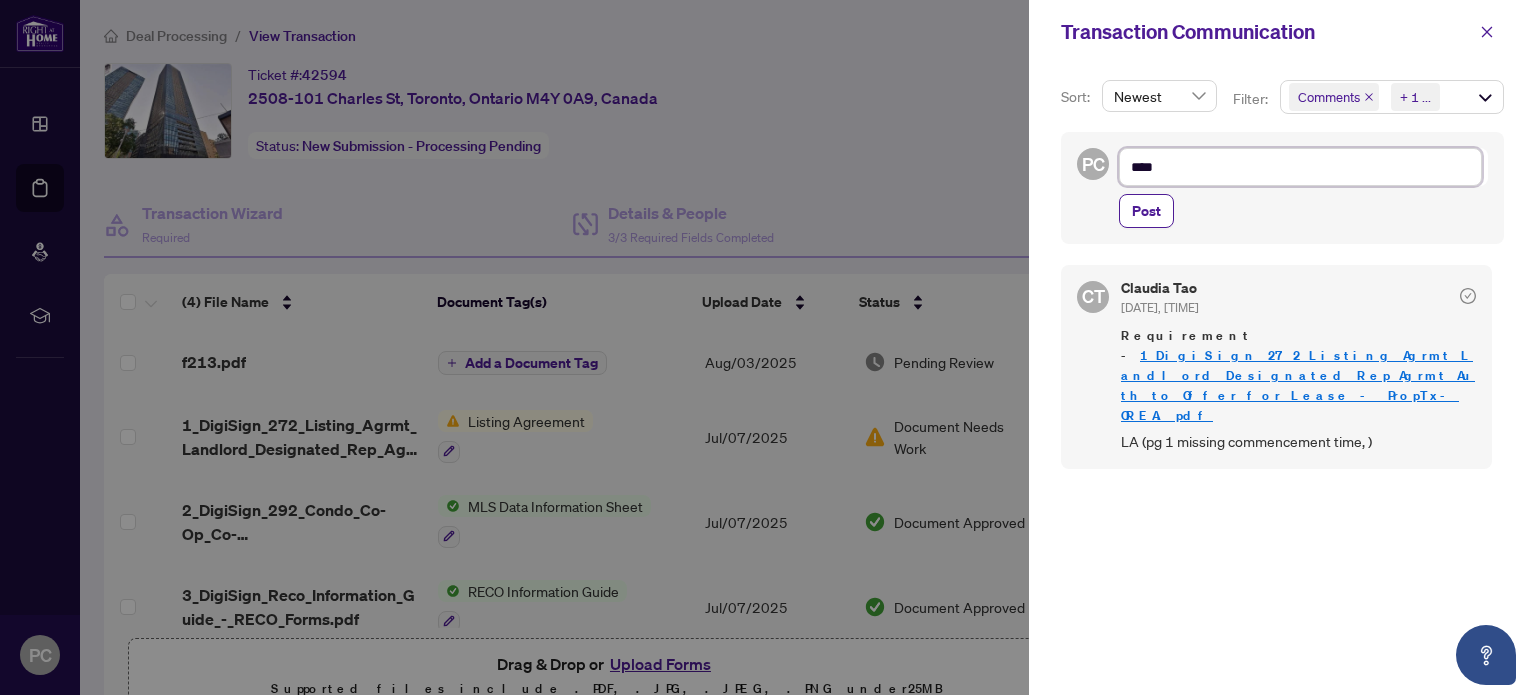type on "****" 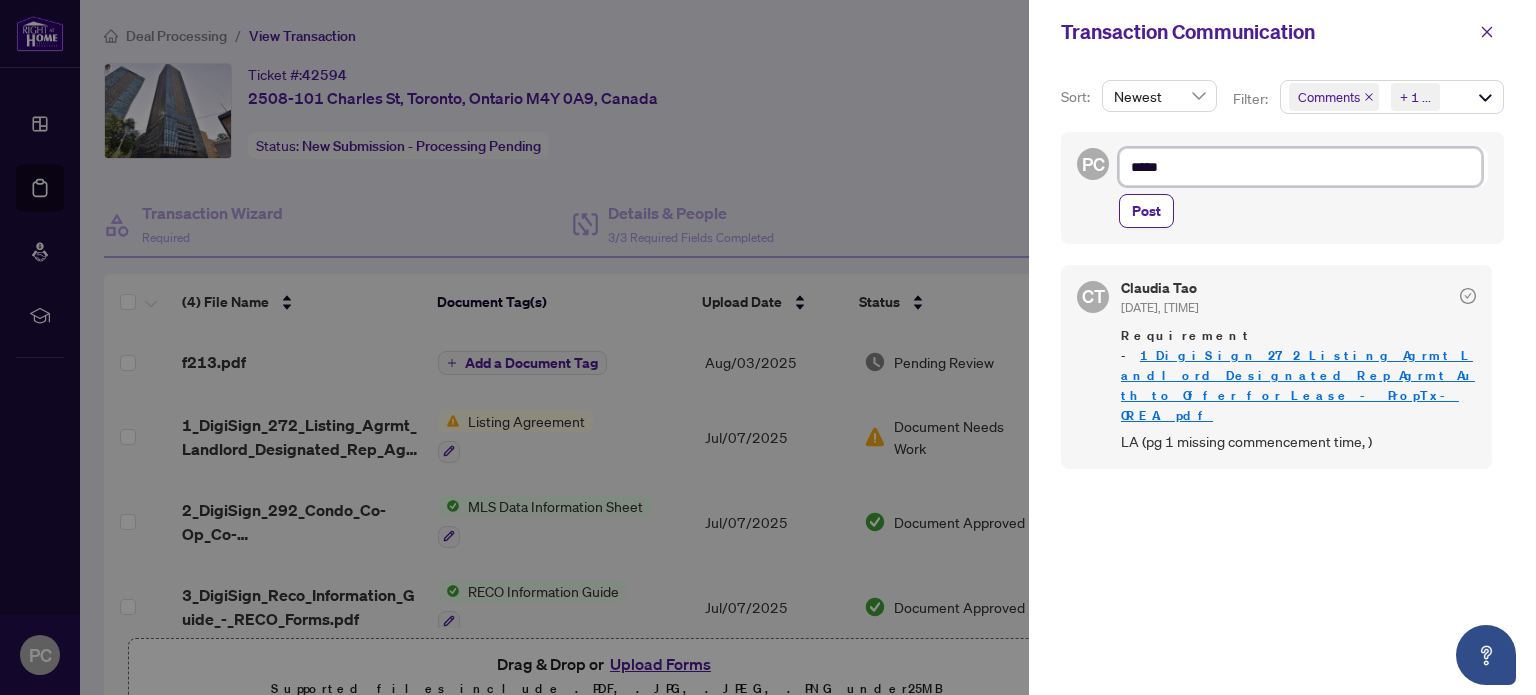 type on "******" 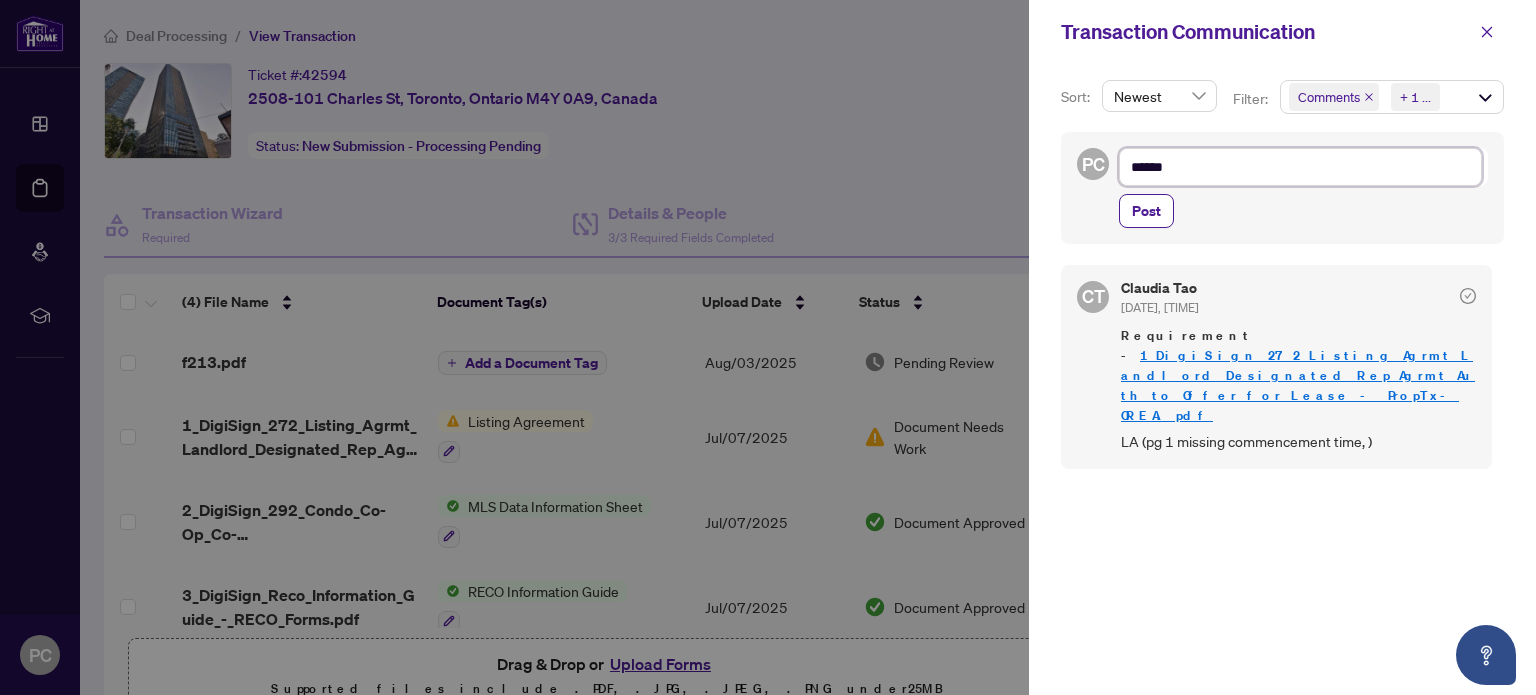 type on "*******" 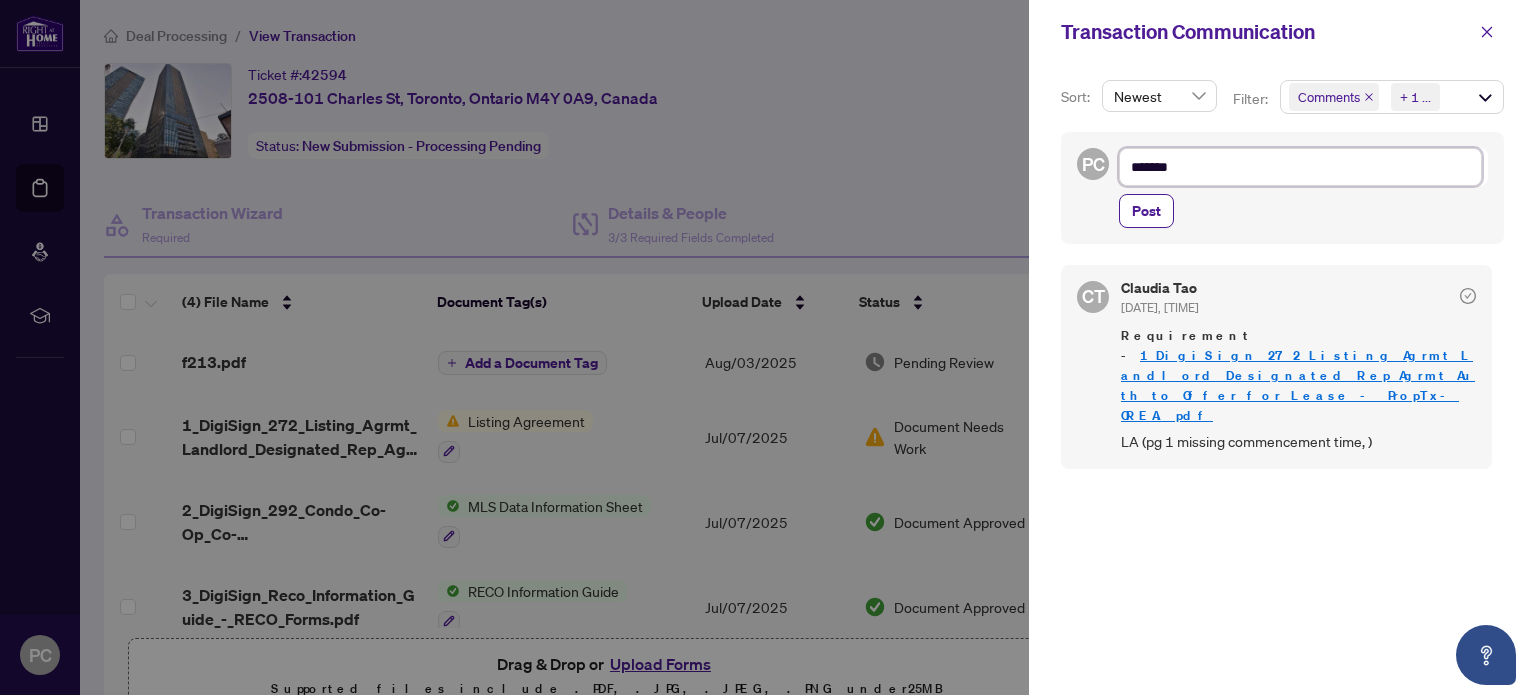 type on "********" 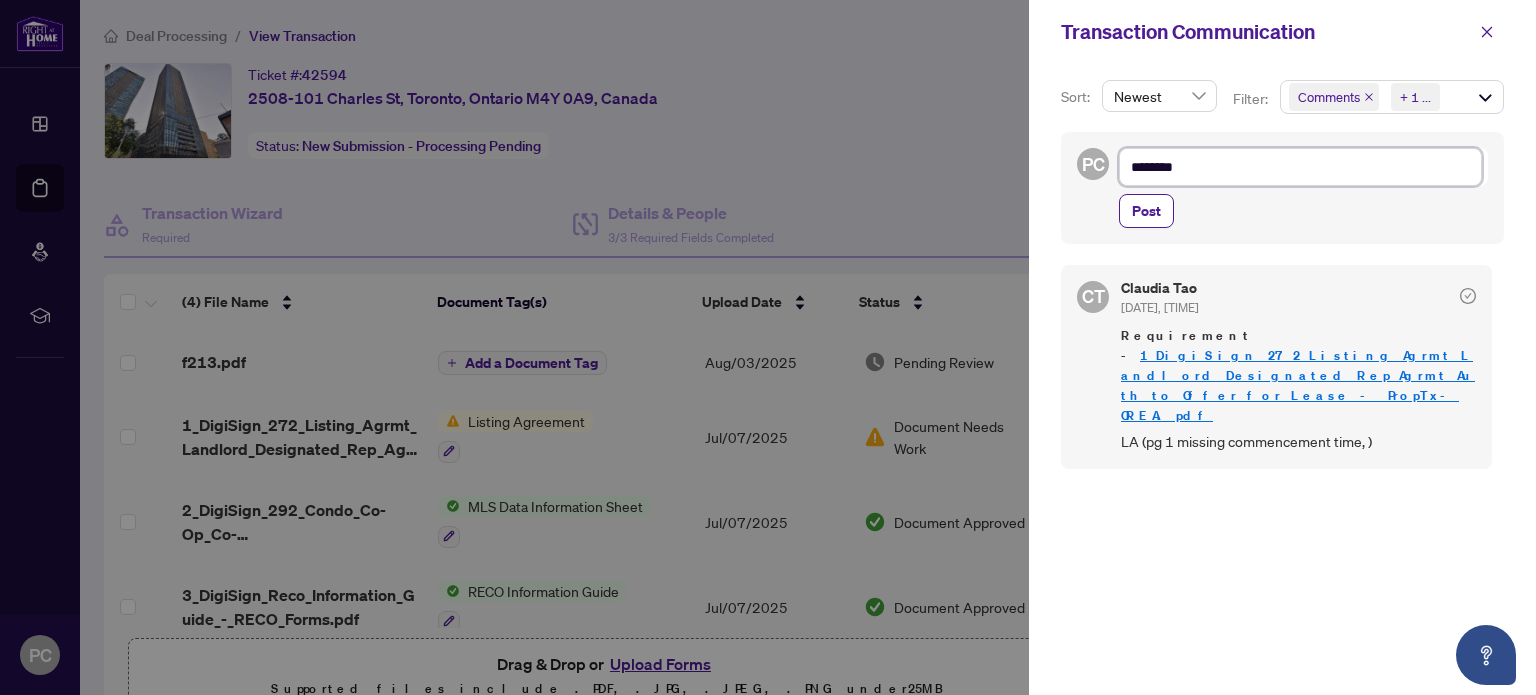 type on "********" 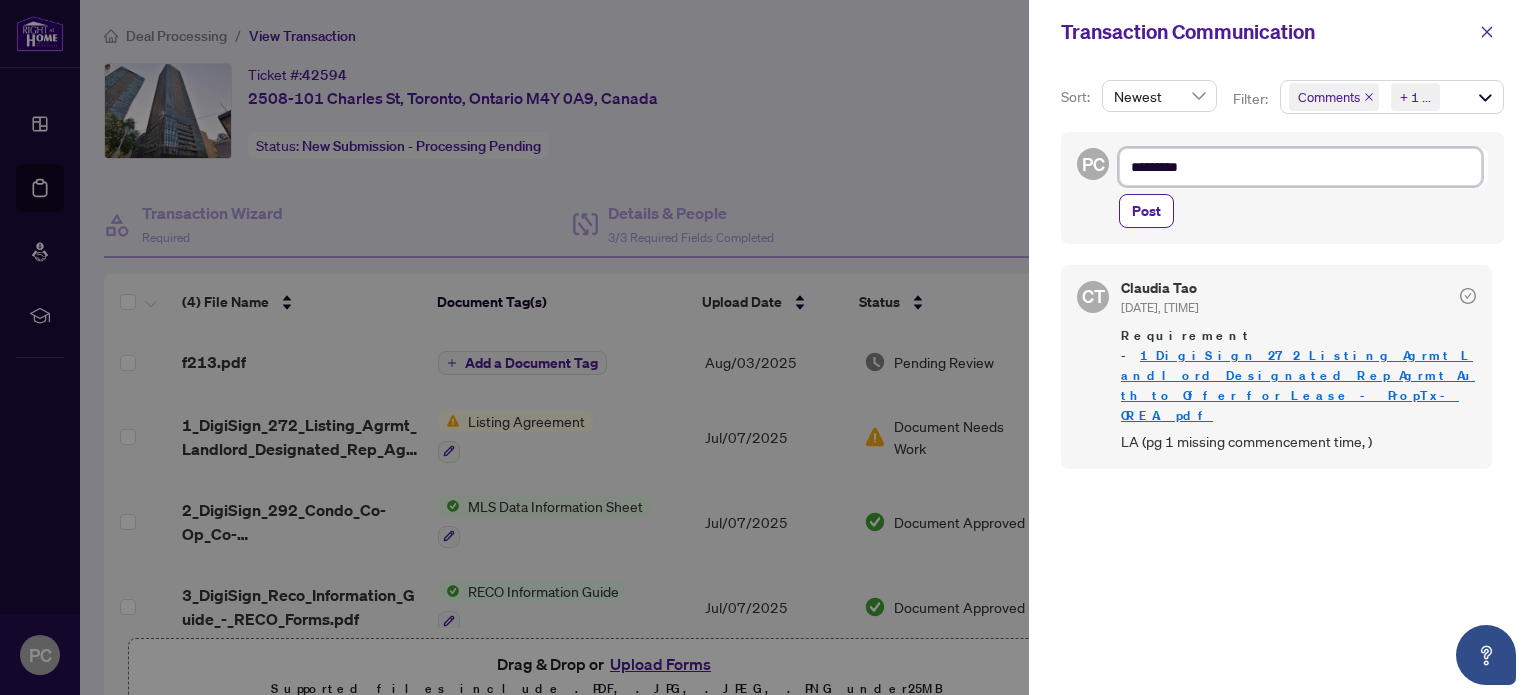 type on "**********" 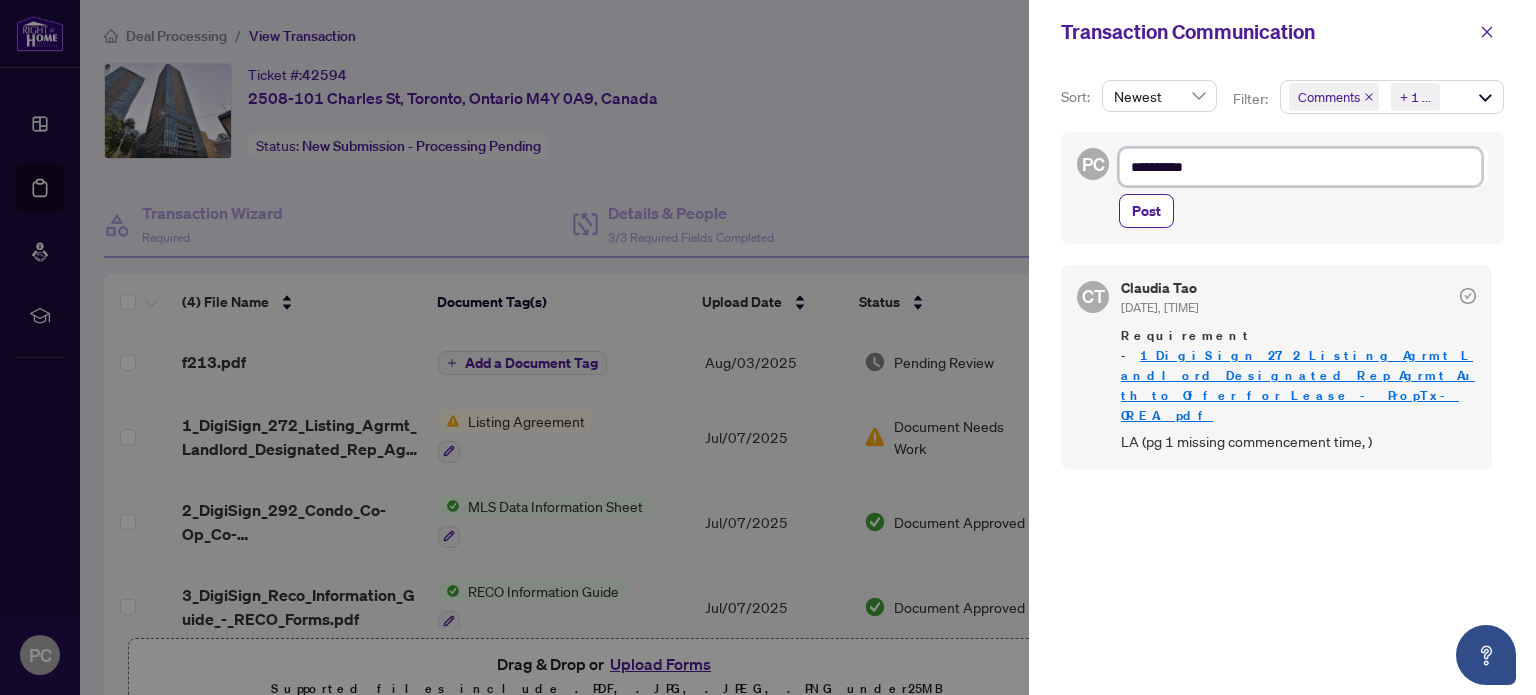 type on "**********" 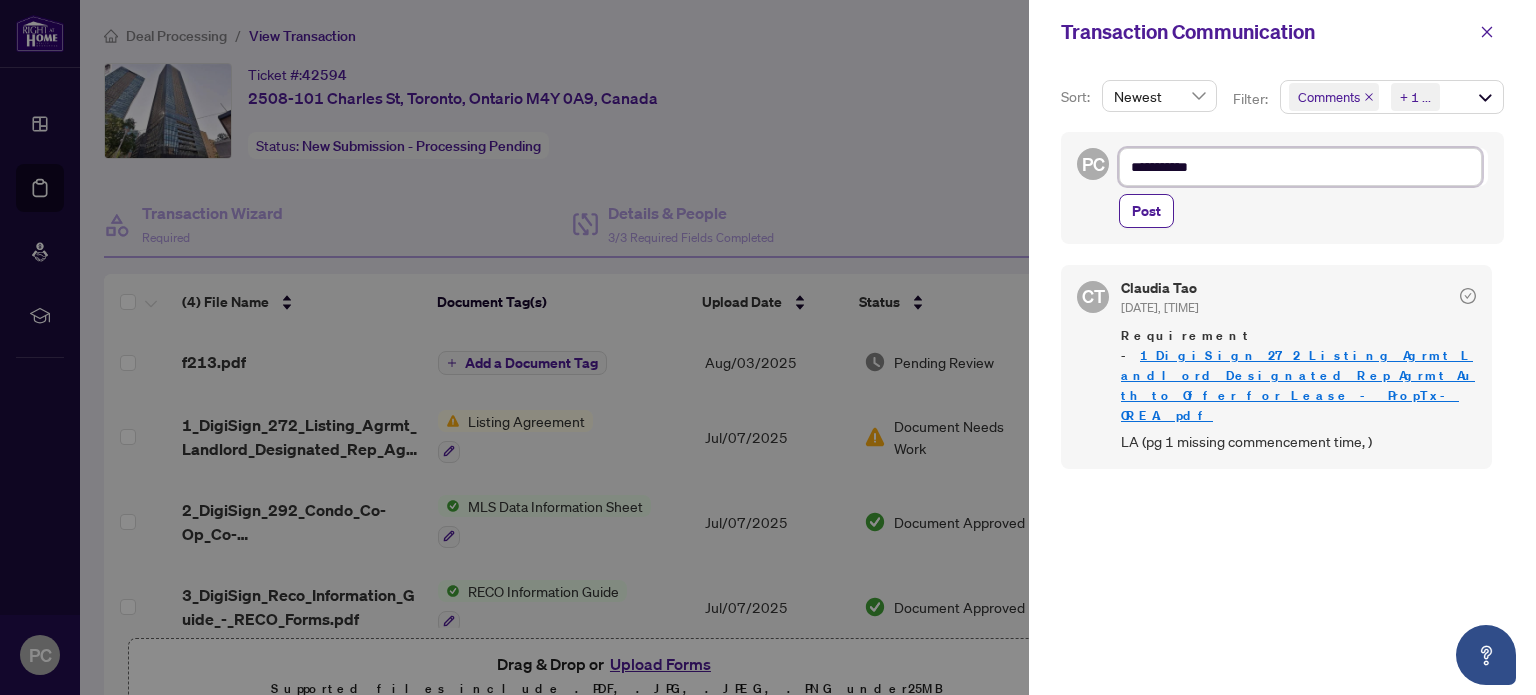 type on "**********" 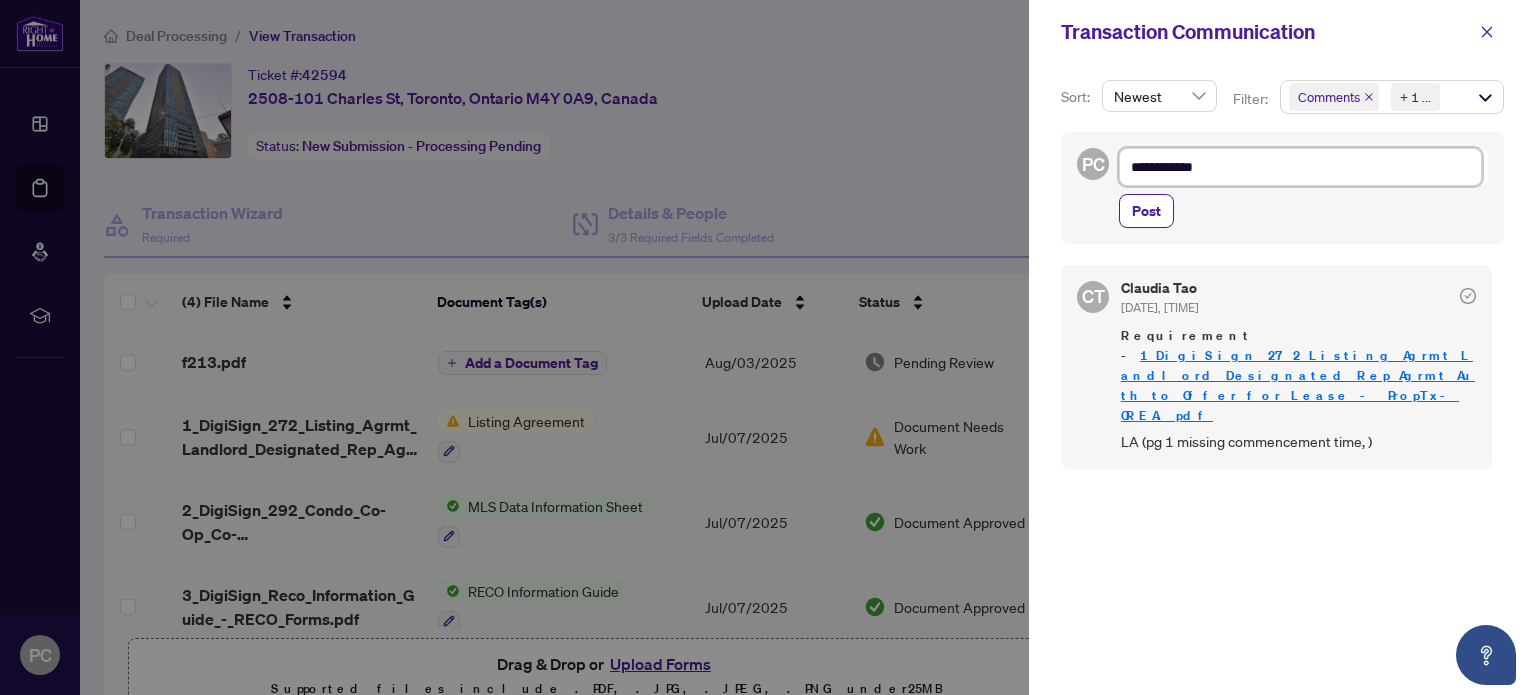 type on "**********" 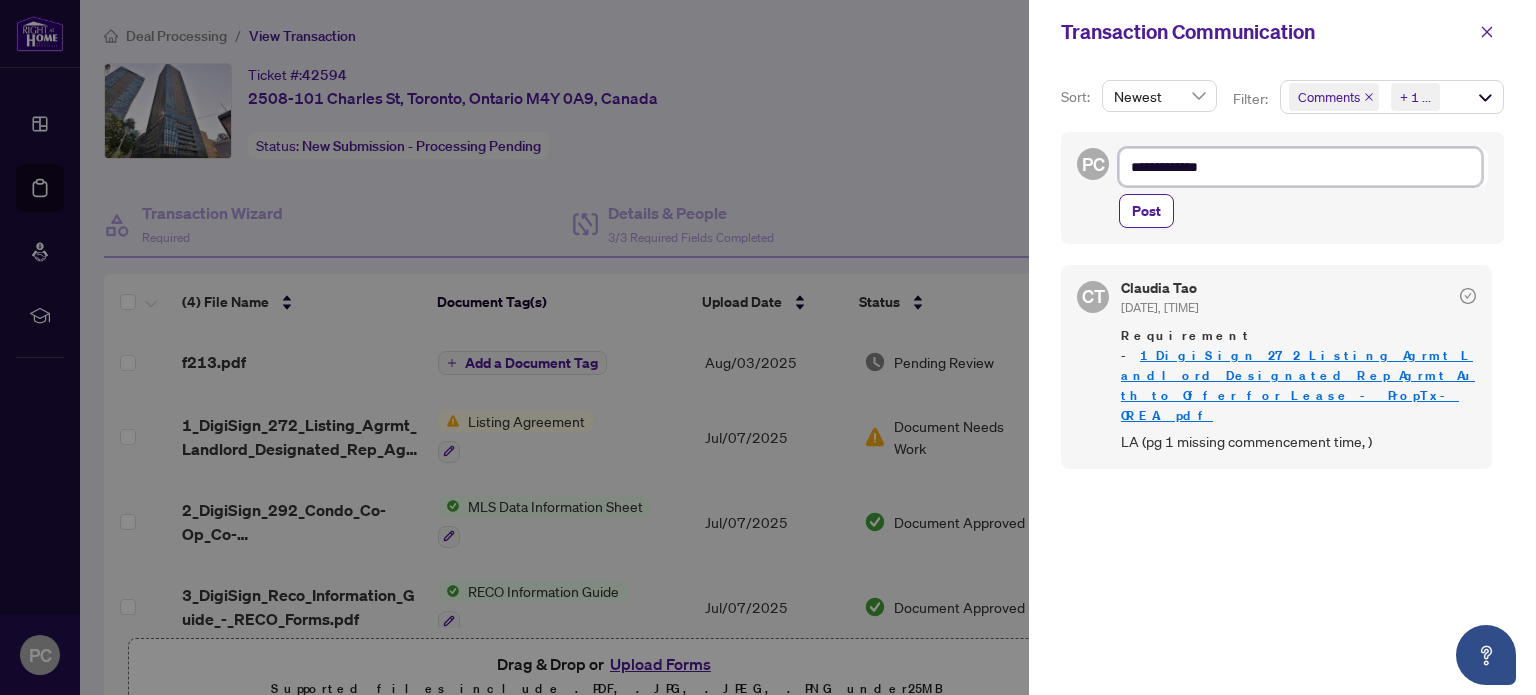 type on "**********" 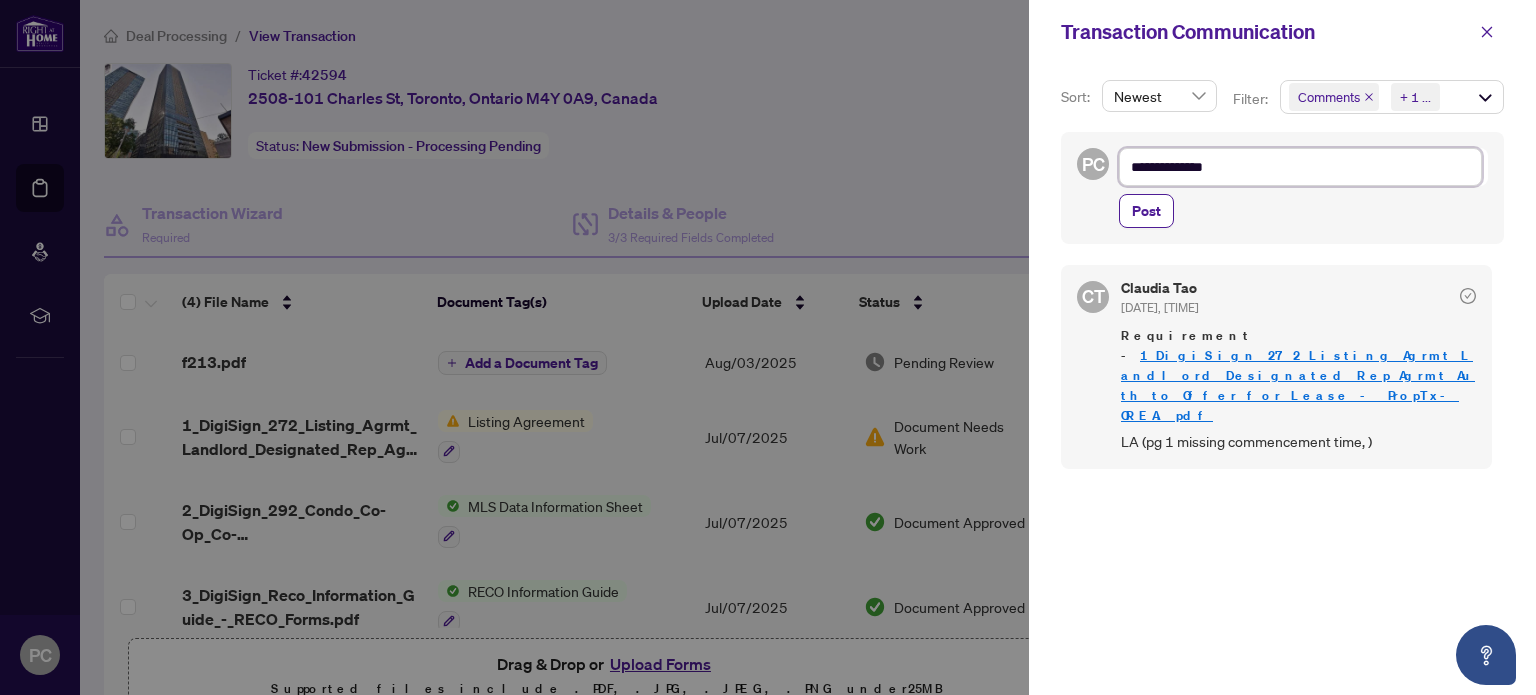 type on "**********" 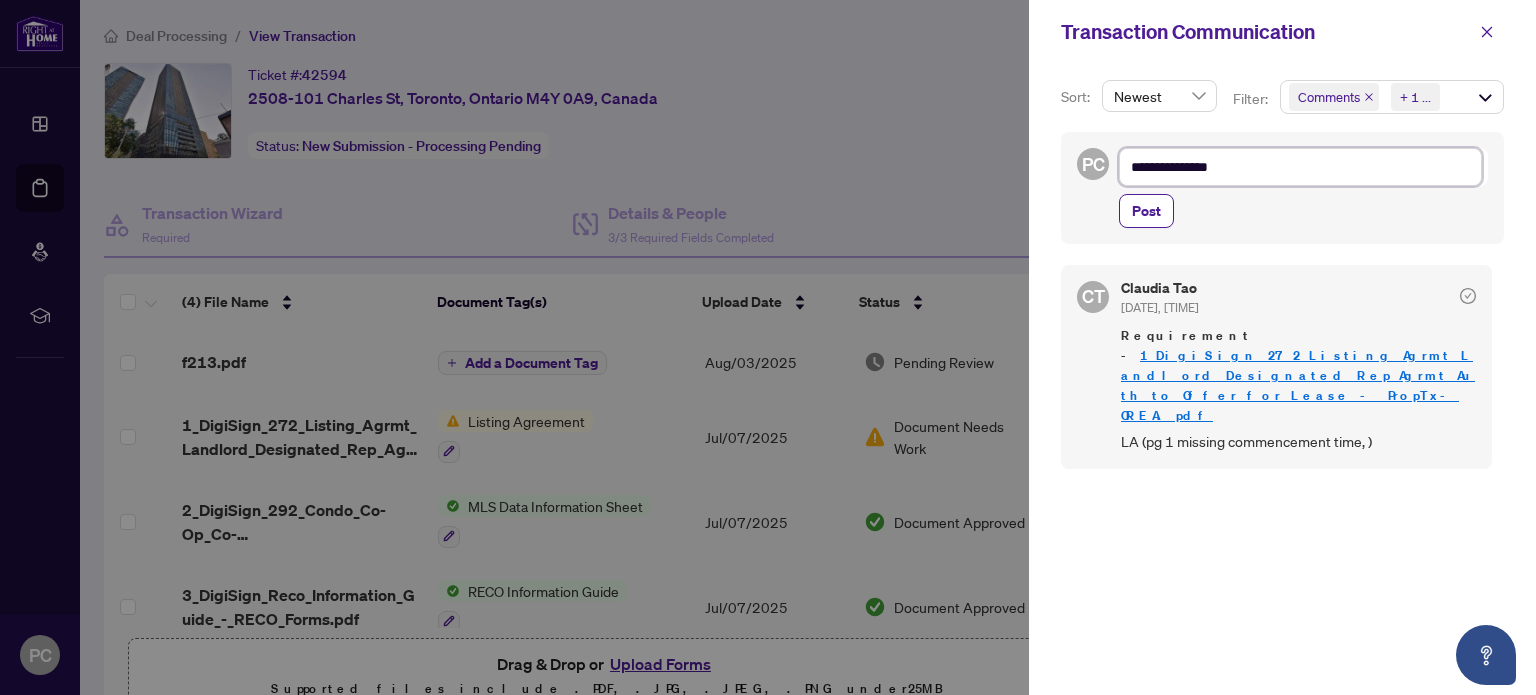 type on "**********" 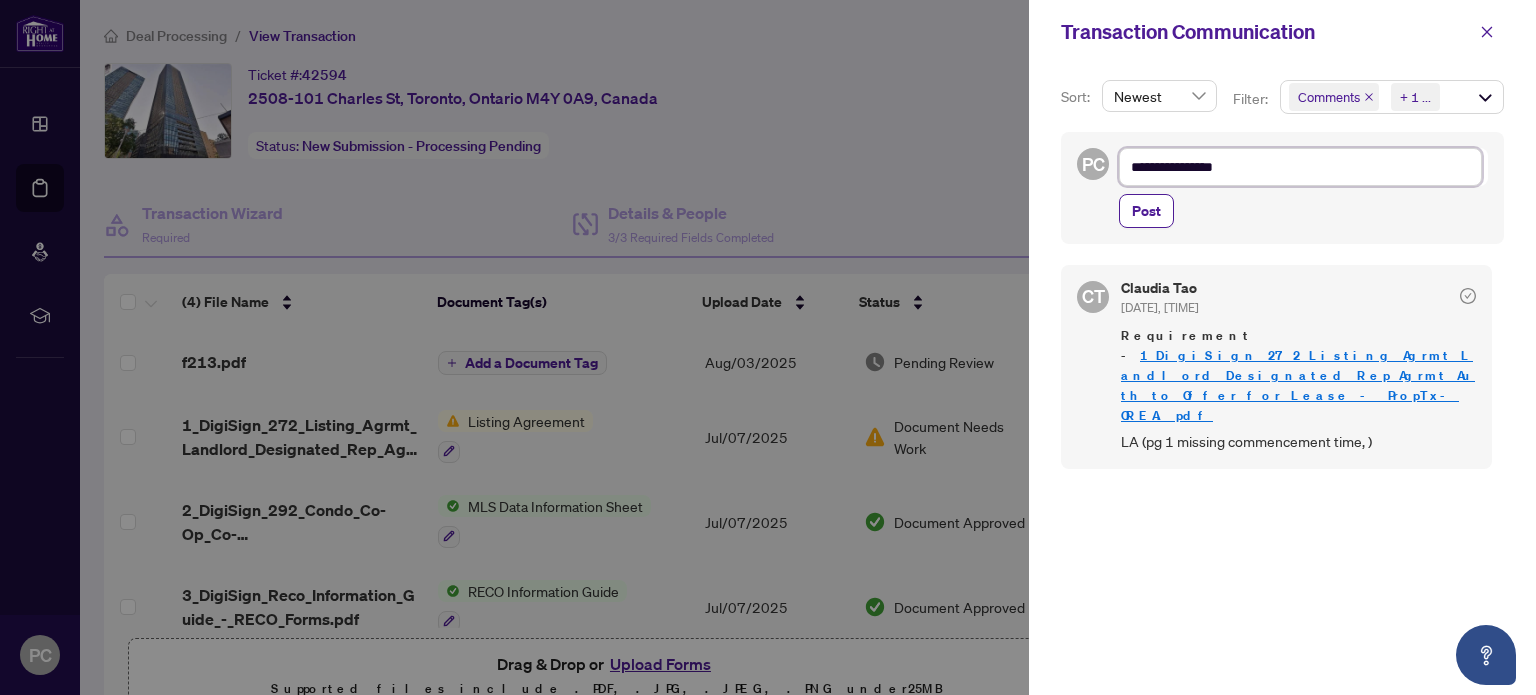 type on "**********" 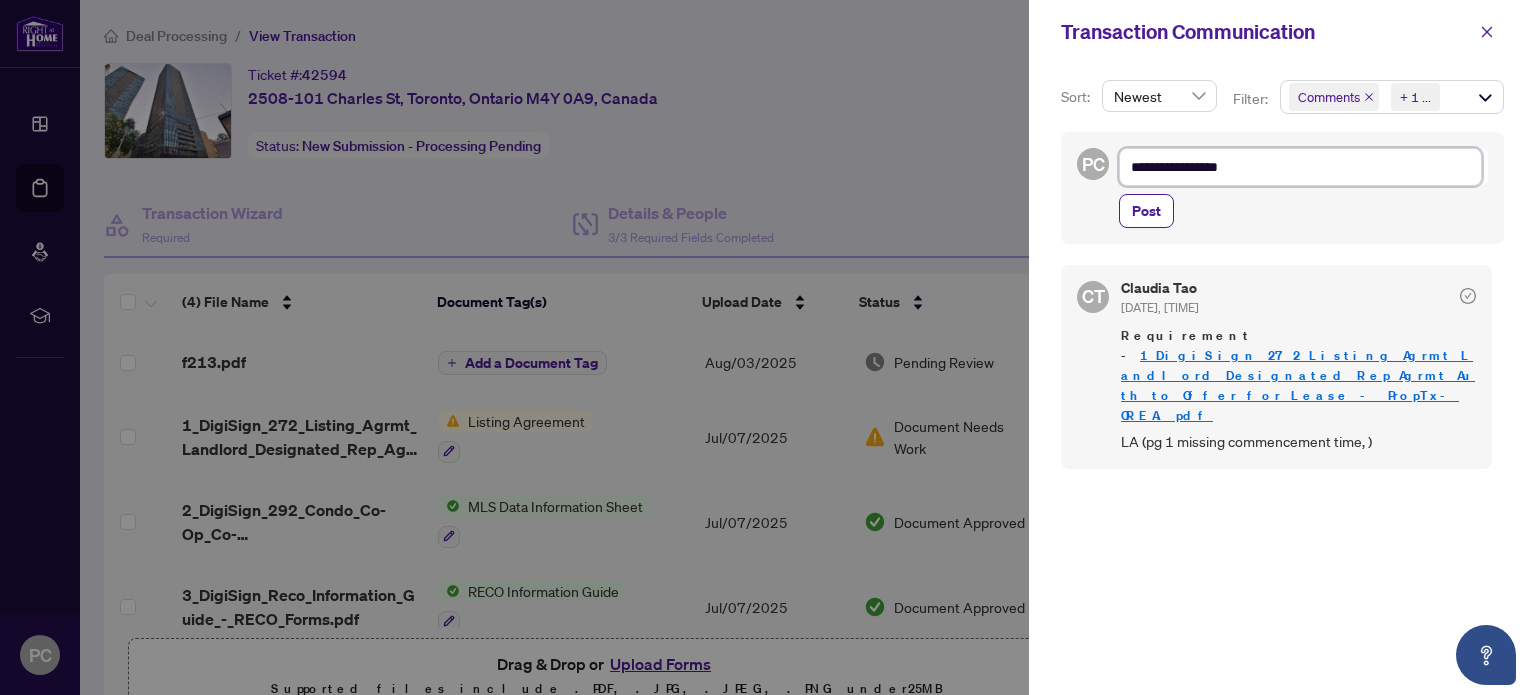 type on "**********" 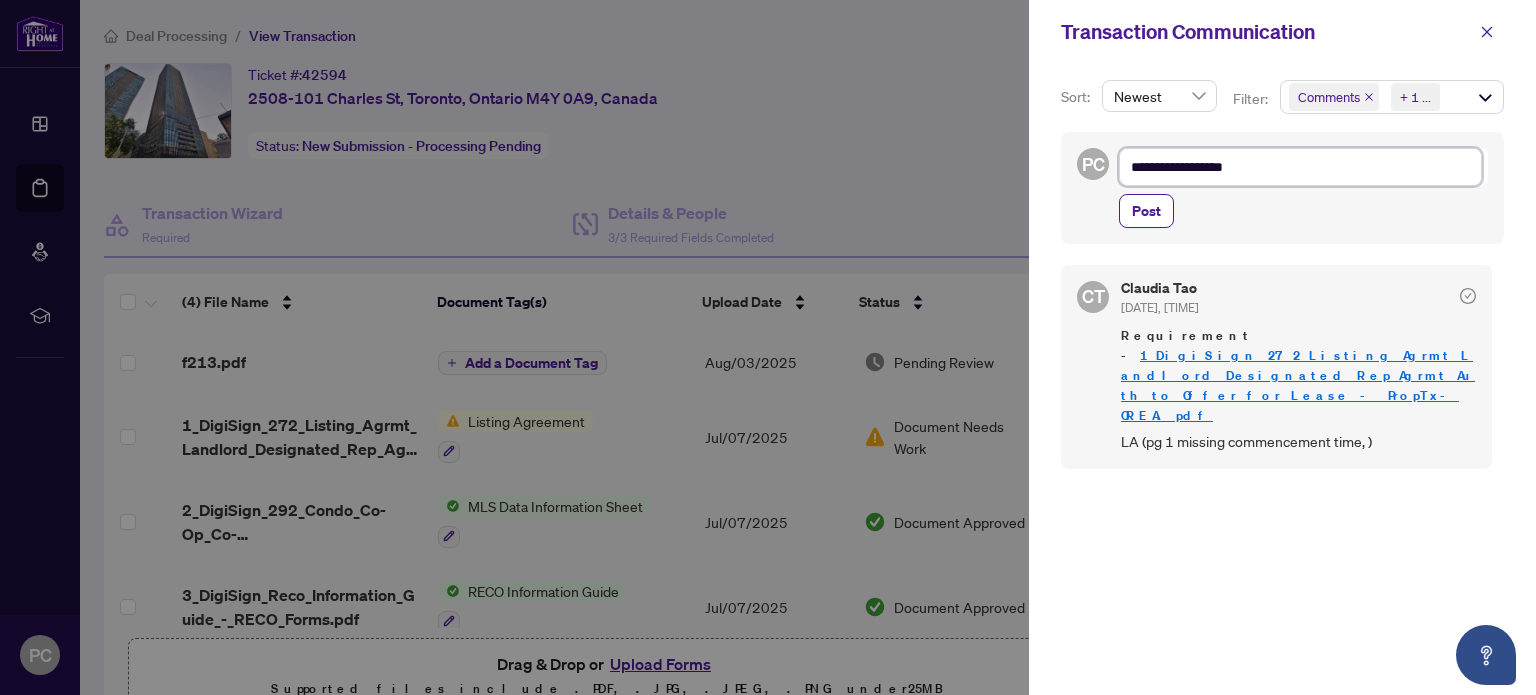 type on "**********" 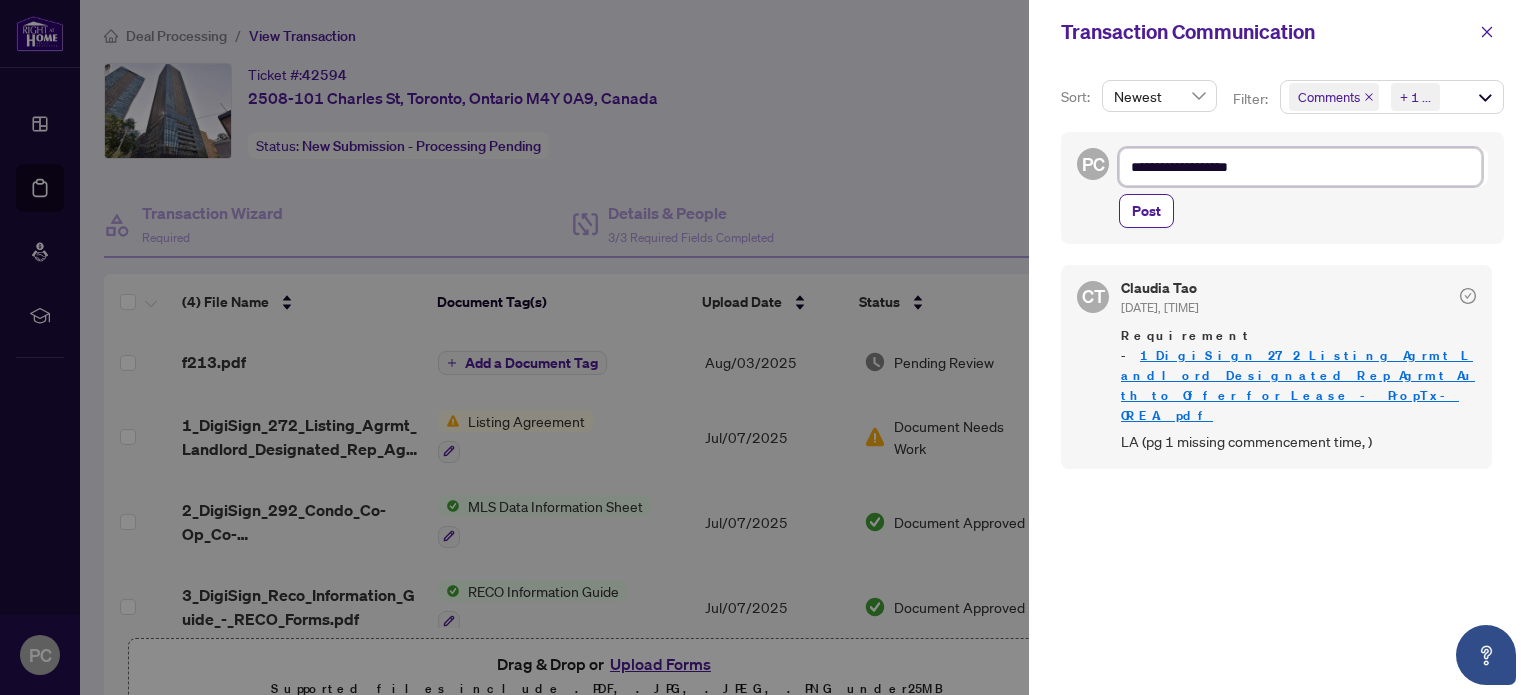 type on "**********" 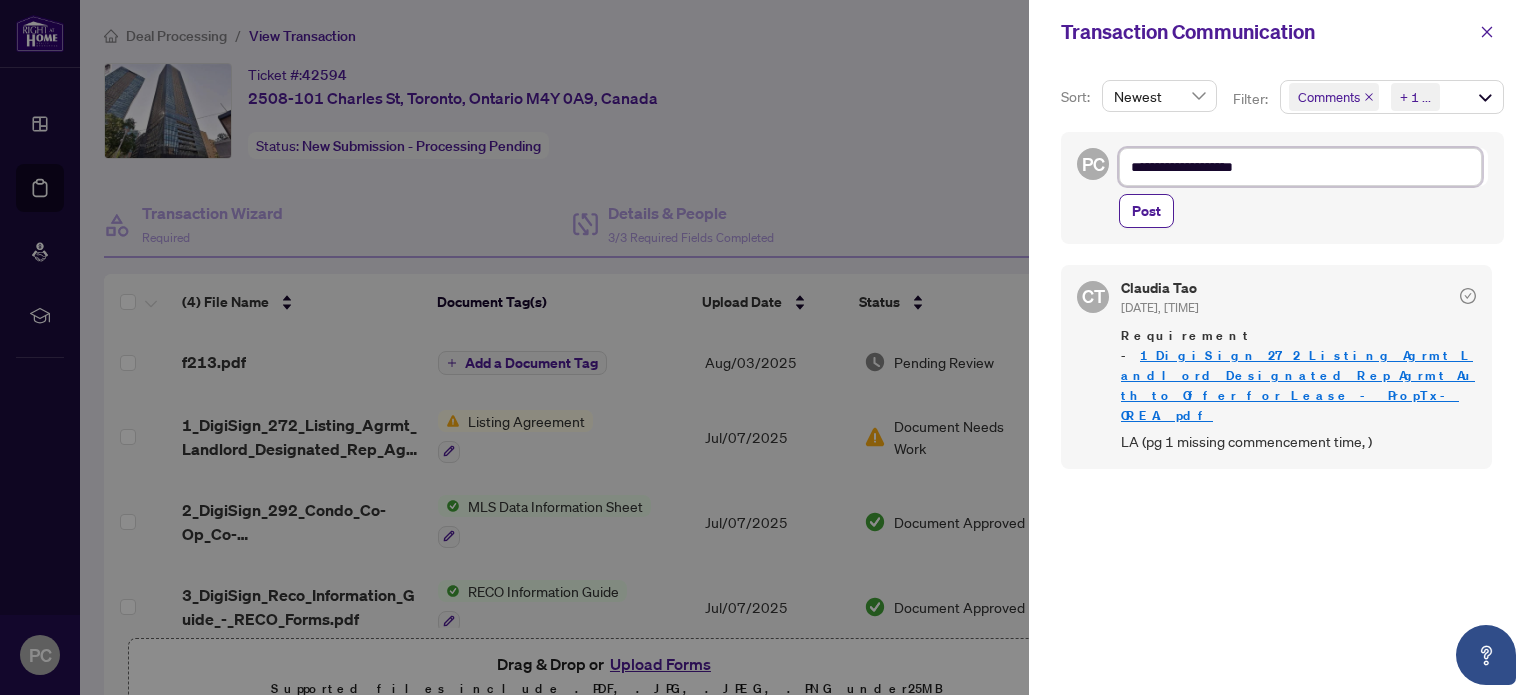 type on "**********" 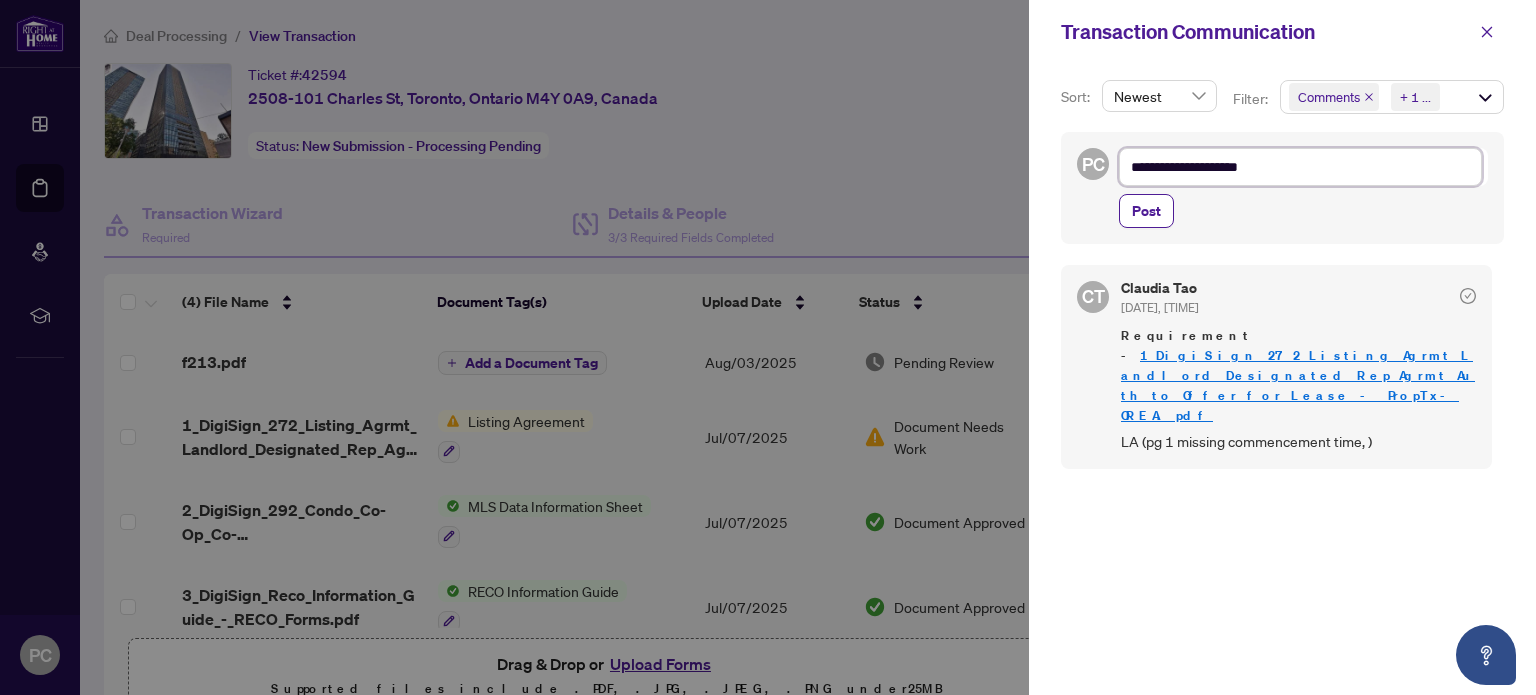 type on "**********" 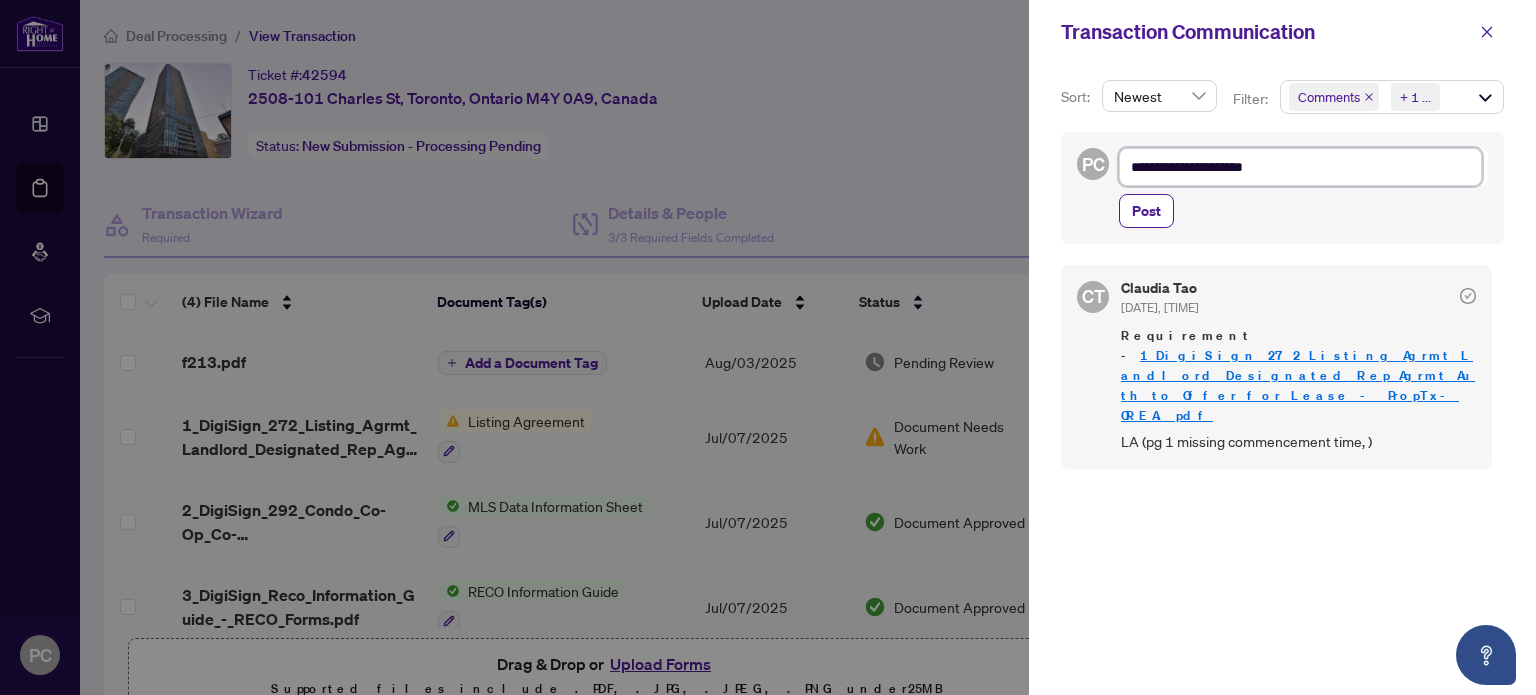 type on "**********" 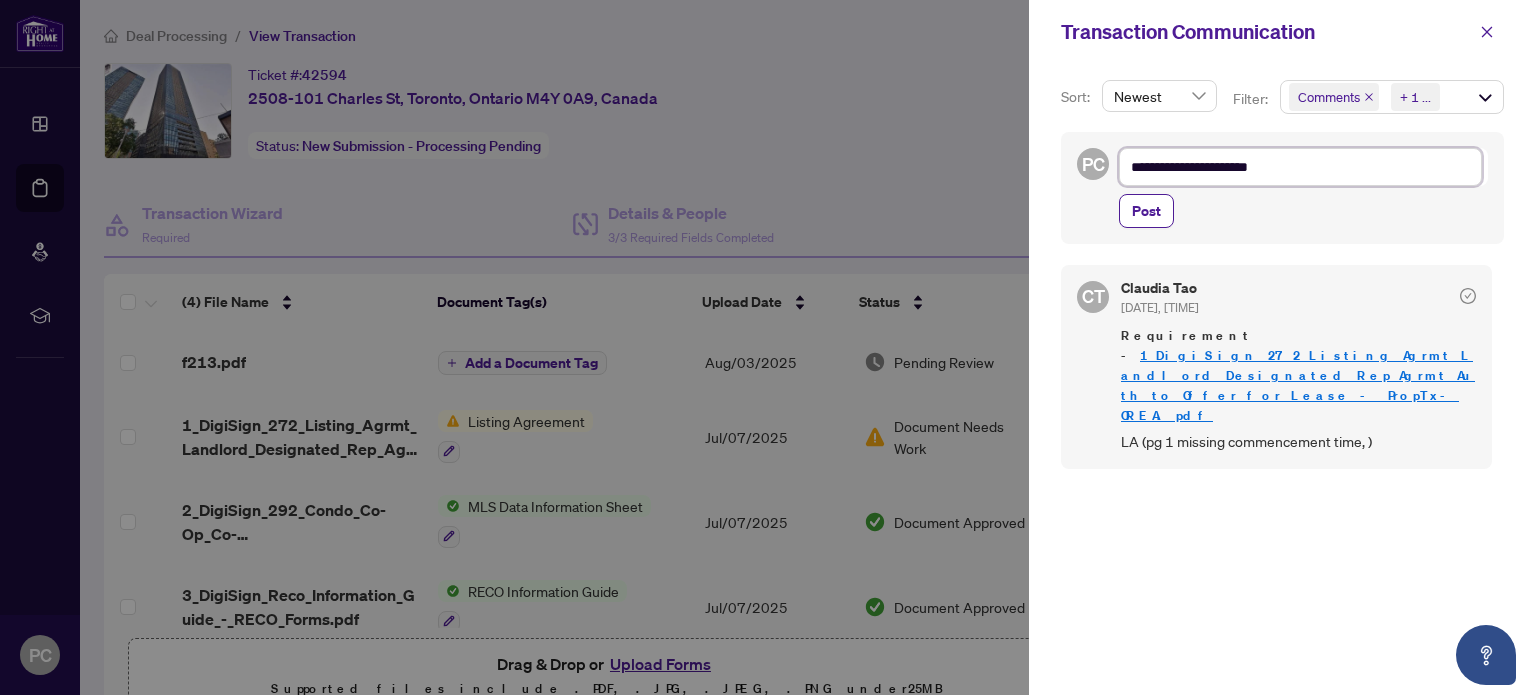 type on "**********" 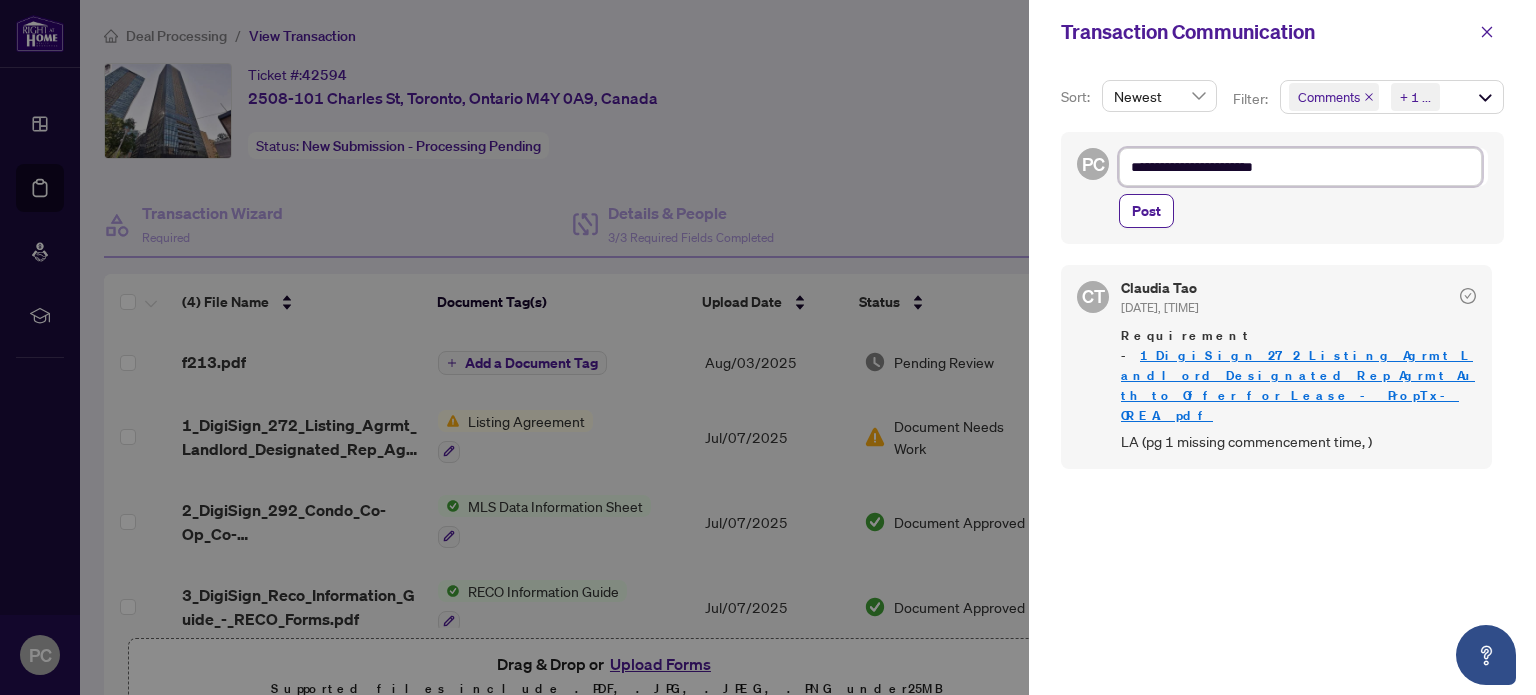 type on "**********" 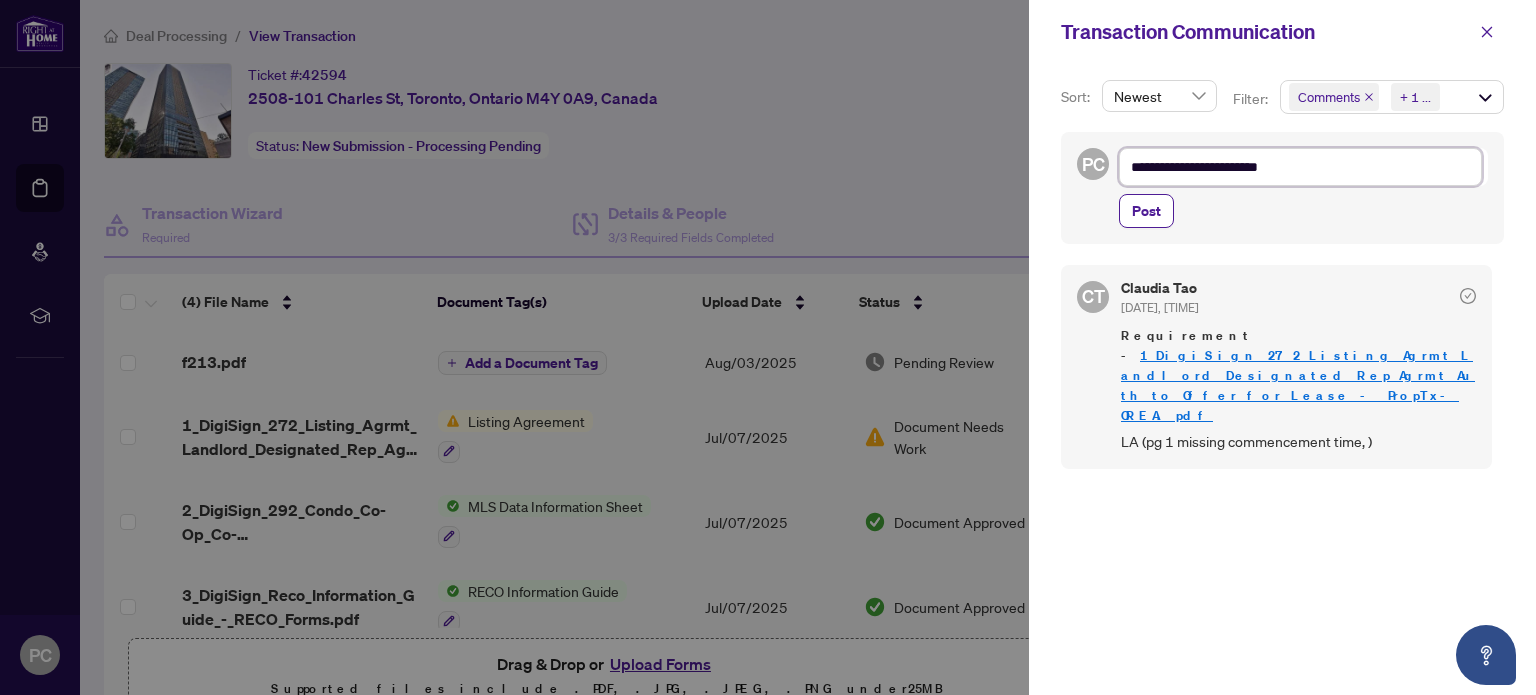 type on "**********" 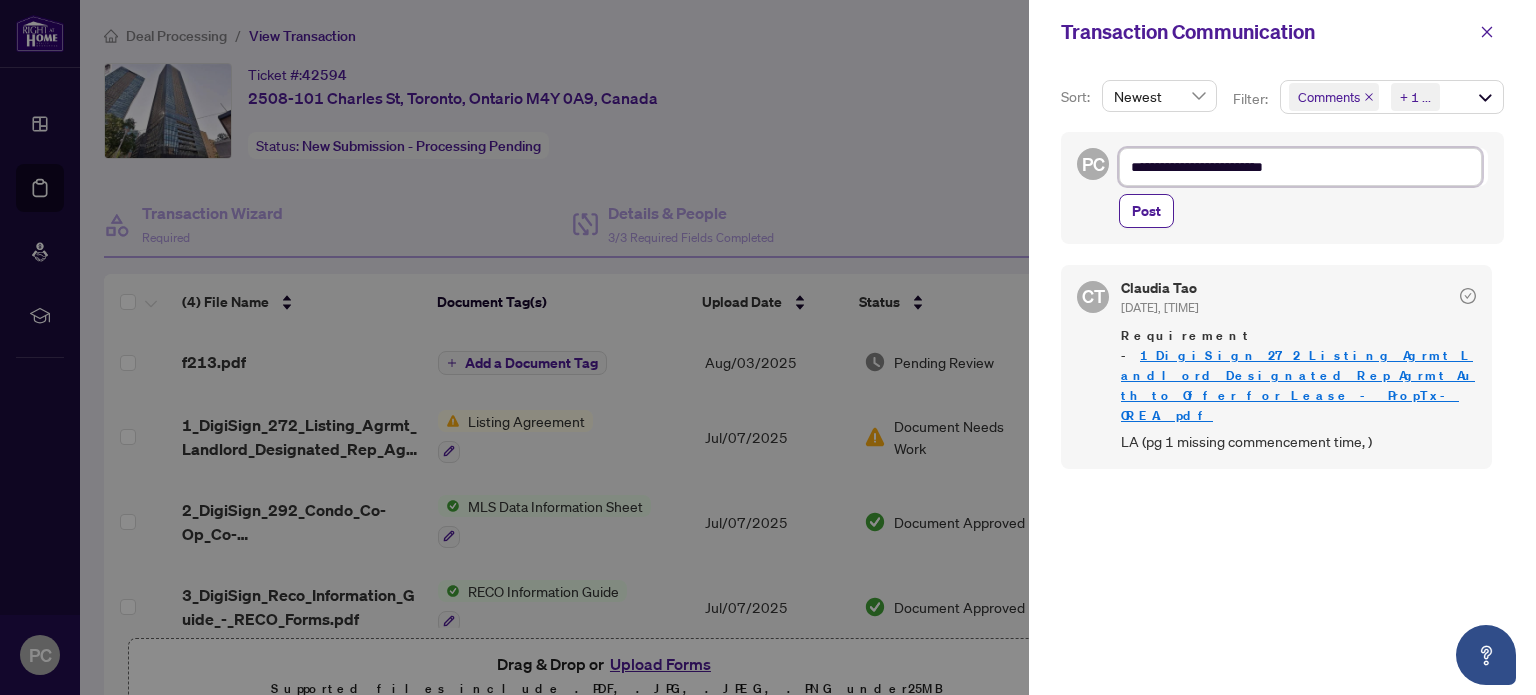 type on "**********" 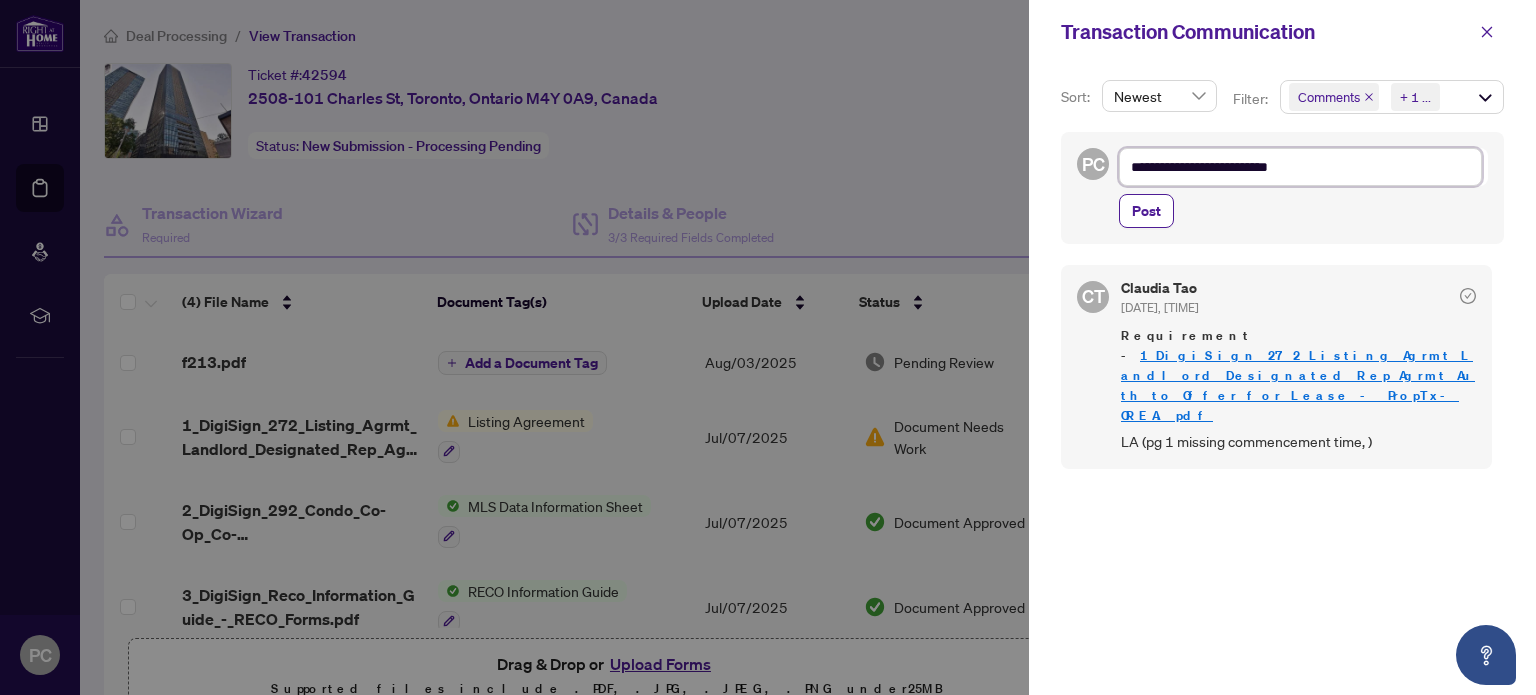 type on "**********" 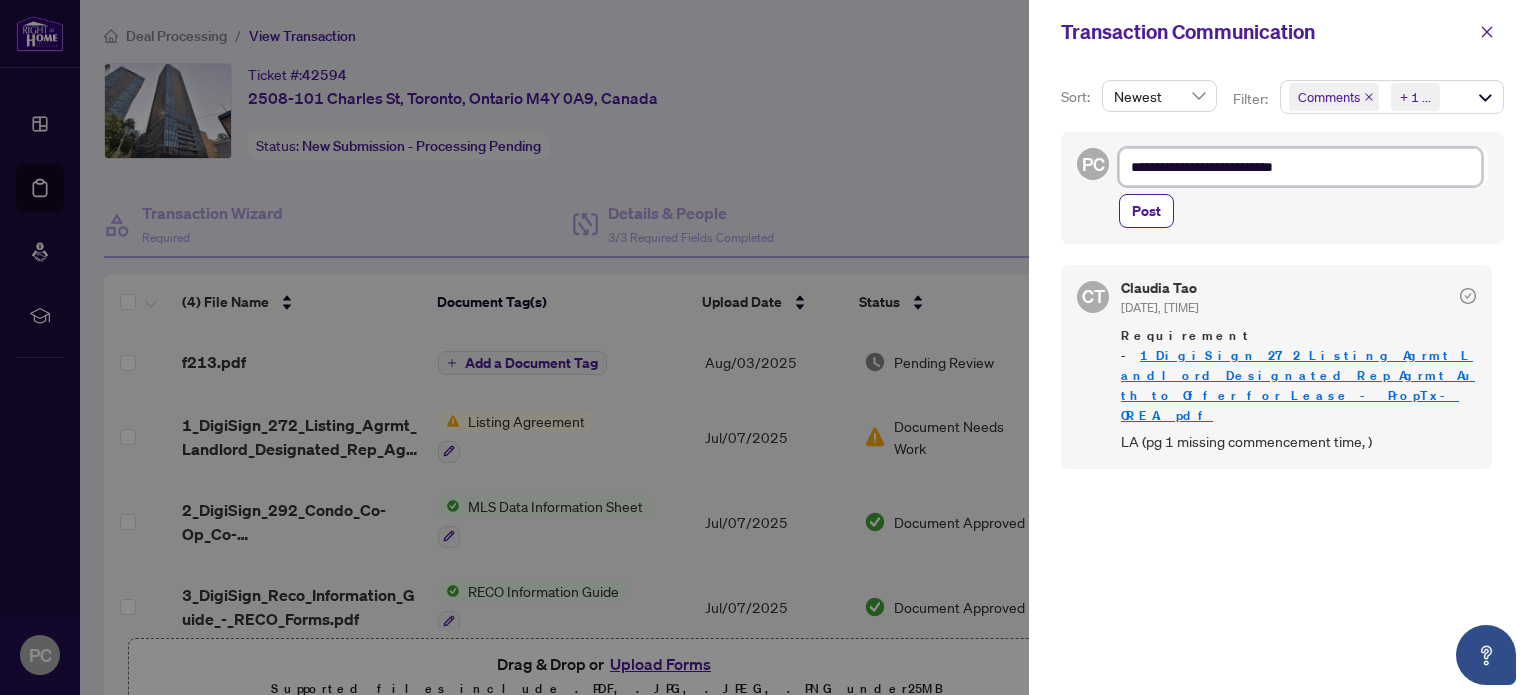 type on "**********" 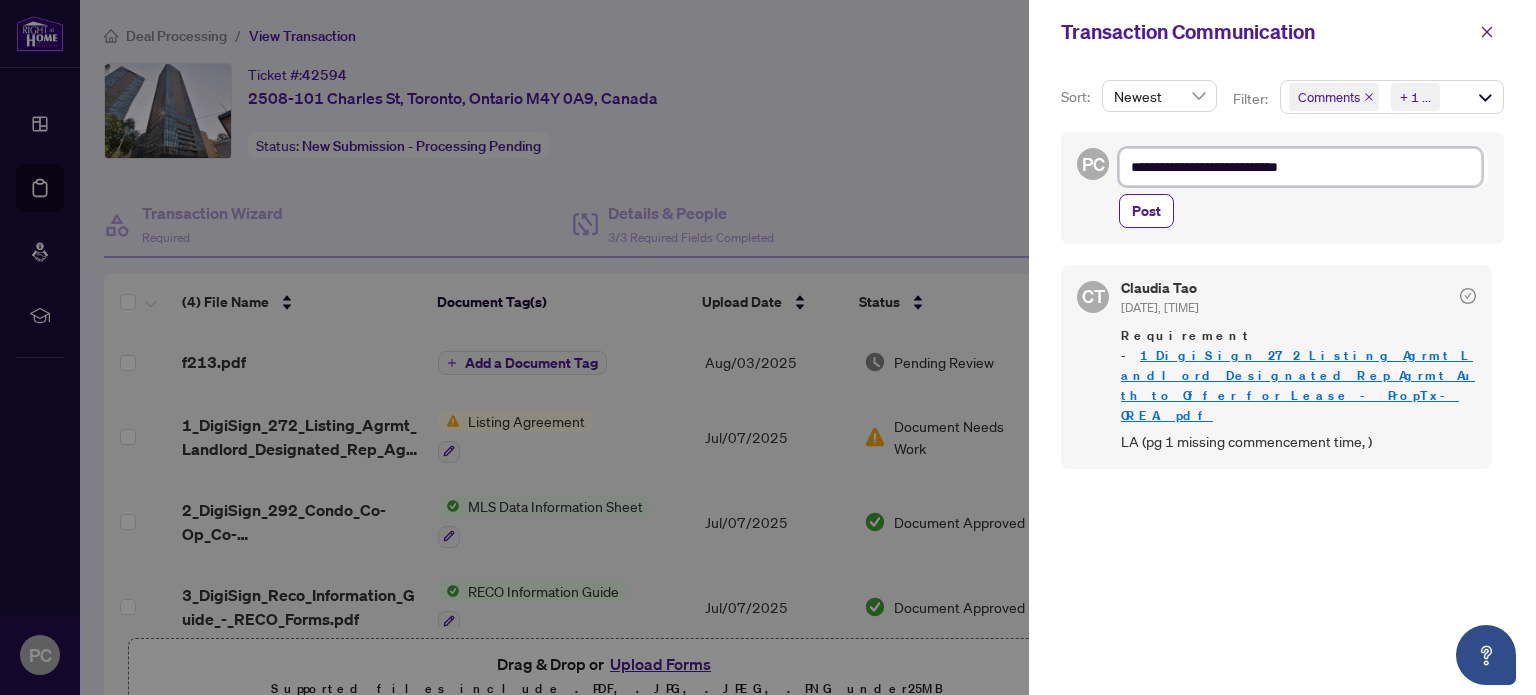 type on "**********" 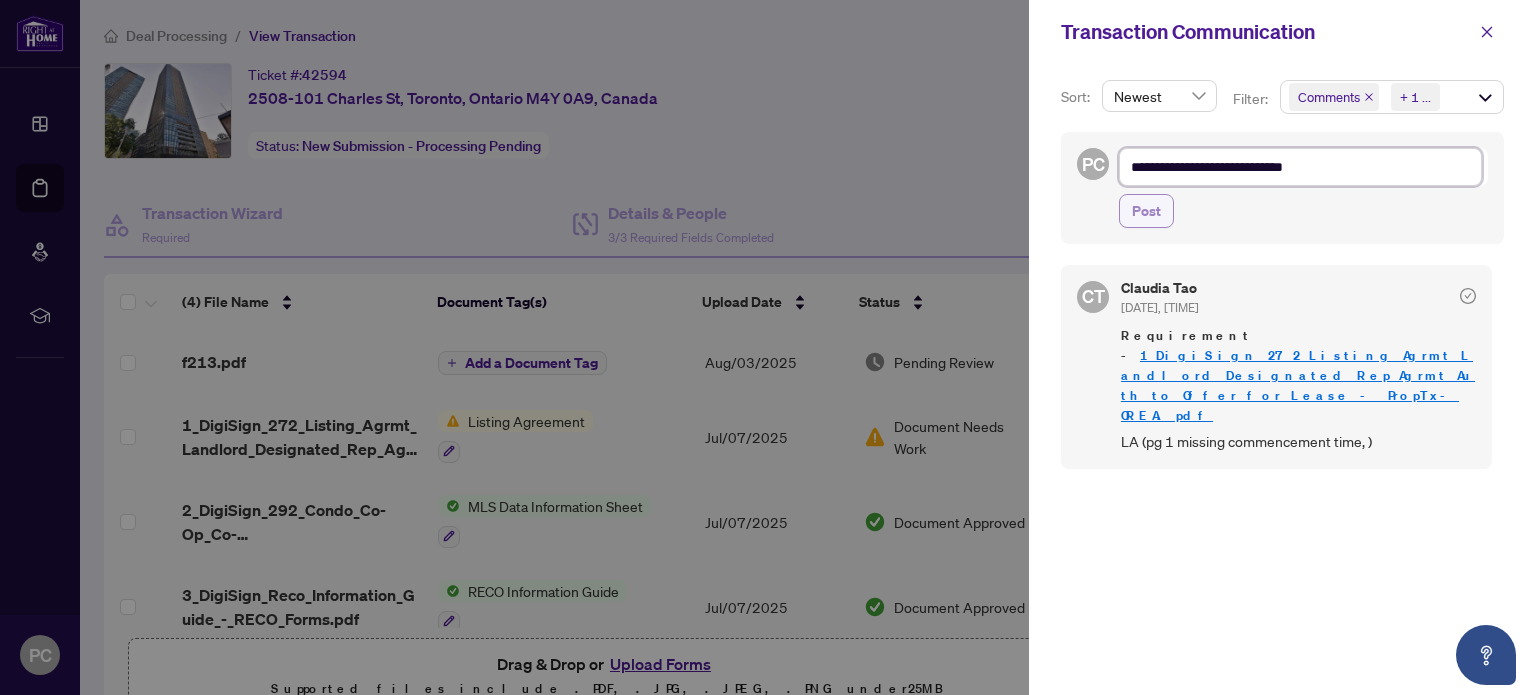 type on "**********" 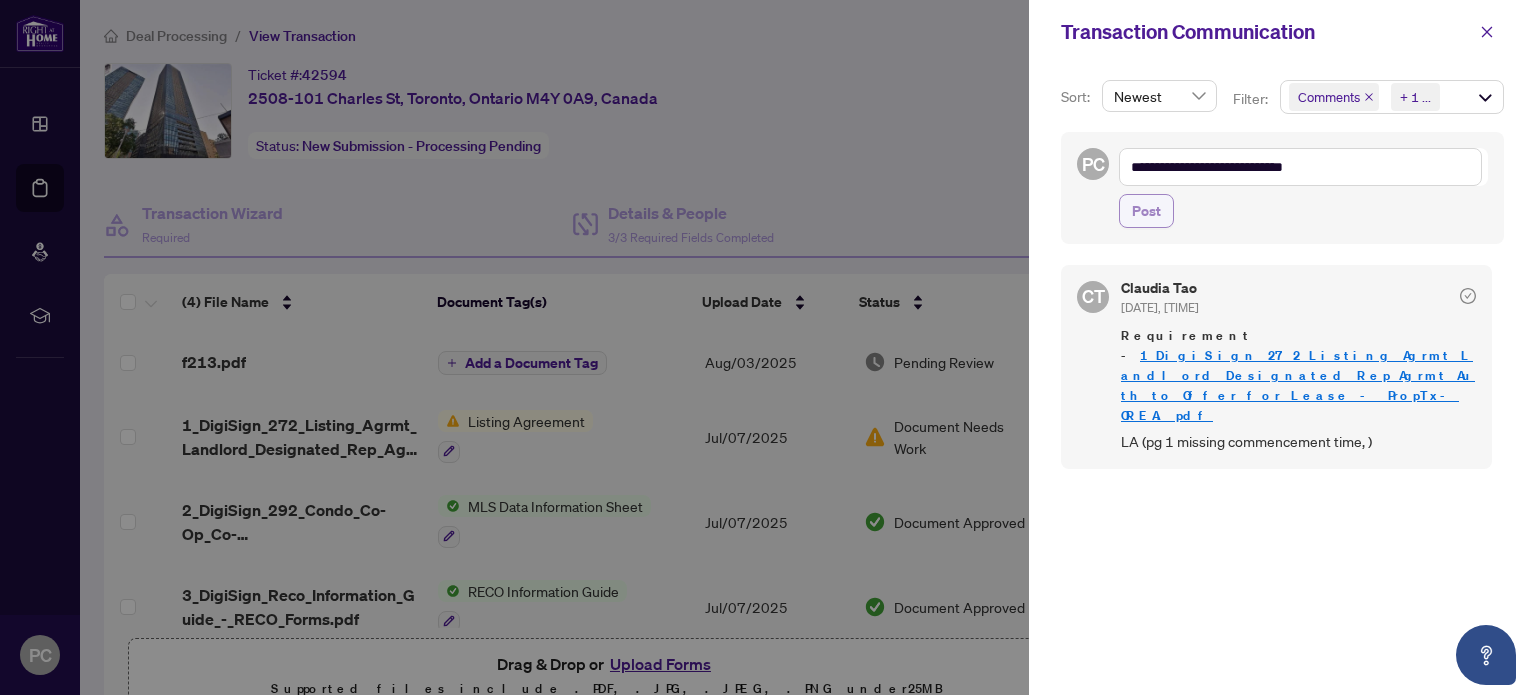 click on "Post" at bounding box center (1146, 211) 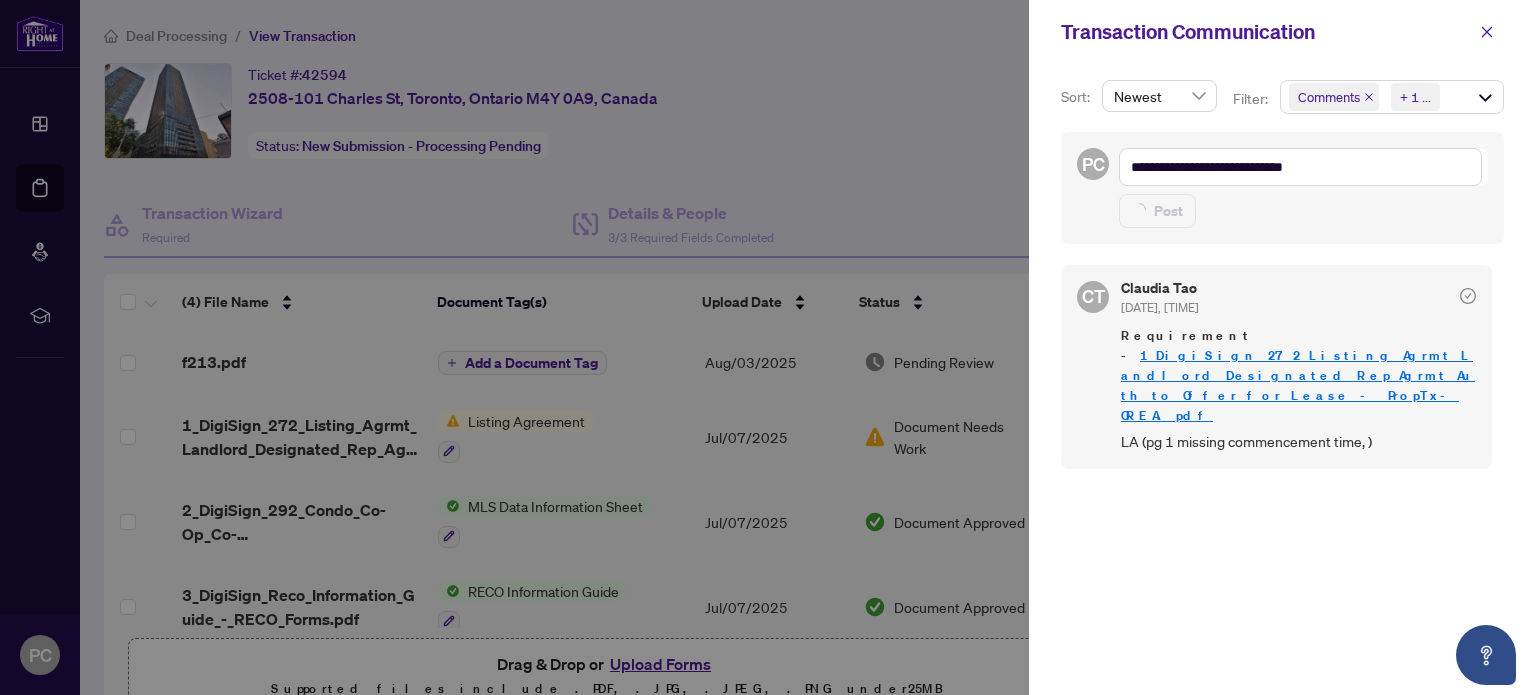 type 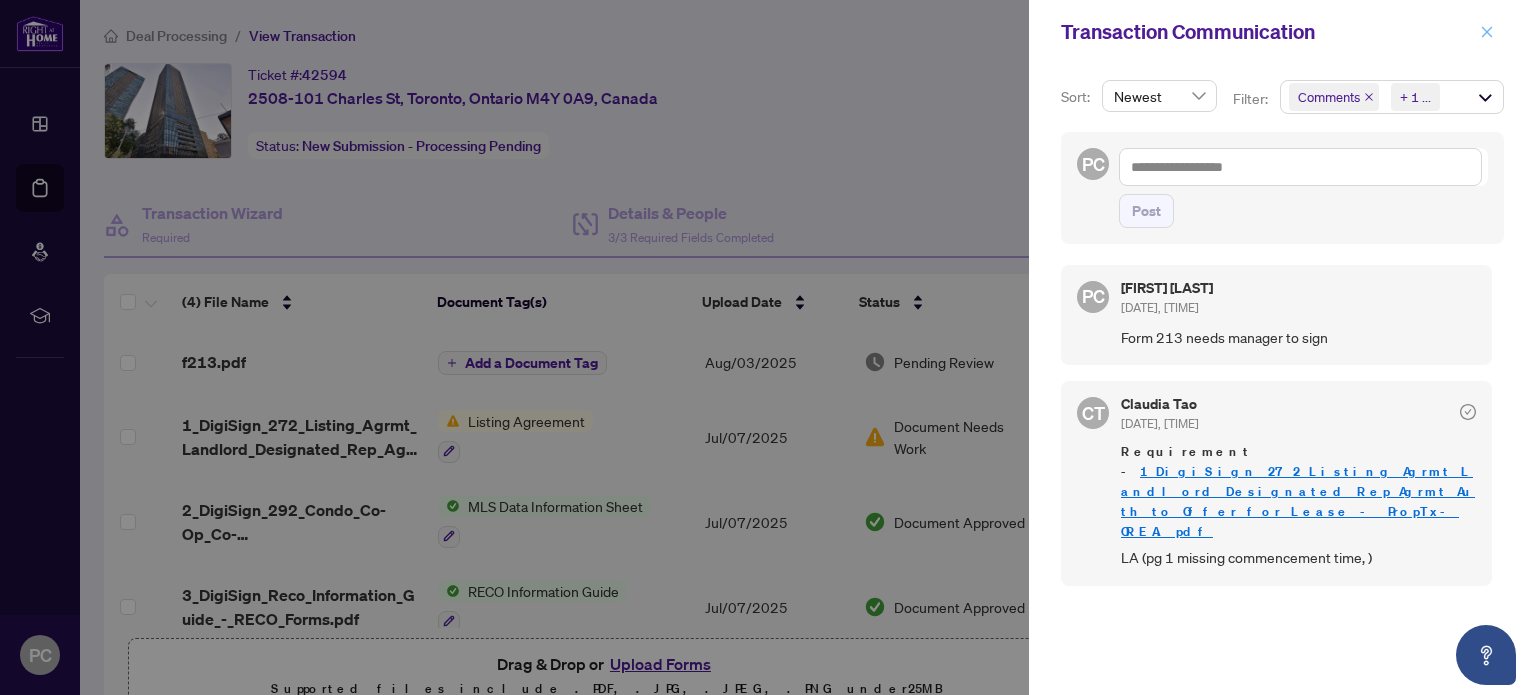 click 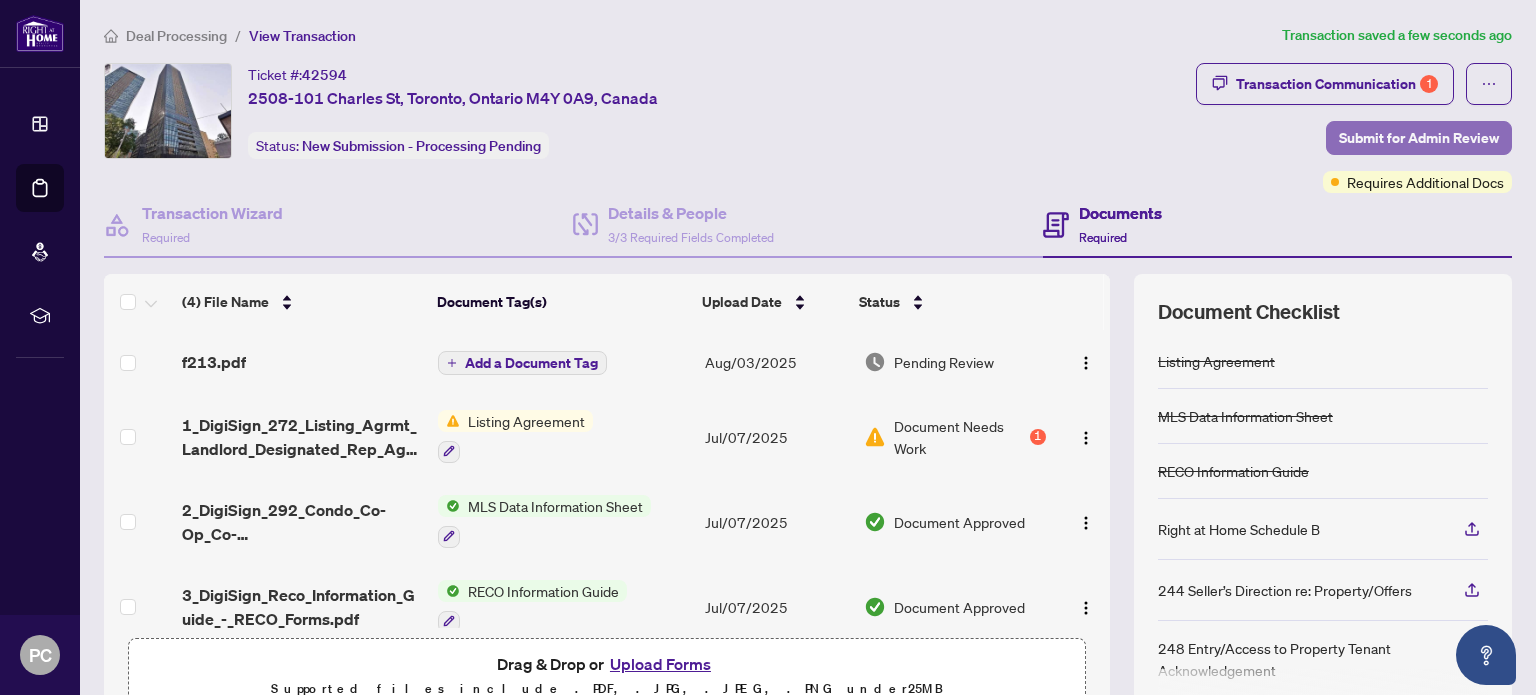 click on "Submit for Admin Review" at bounding box center (1419, 138) 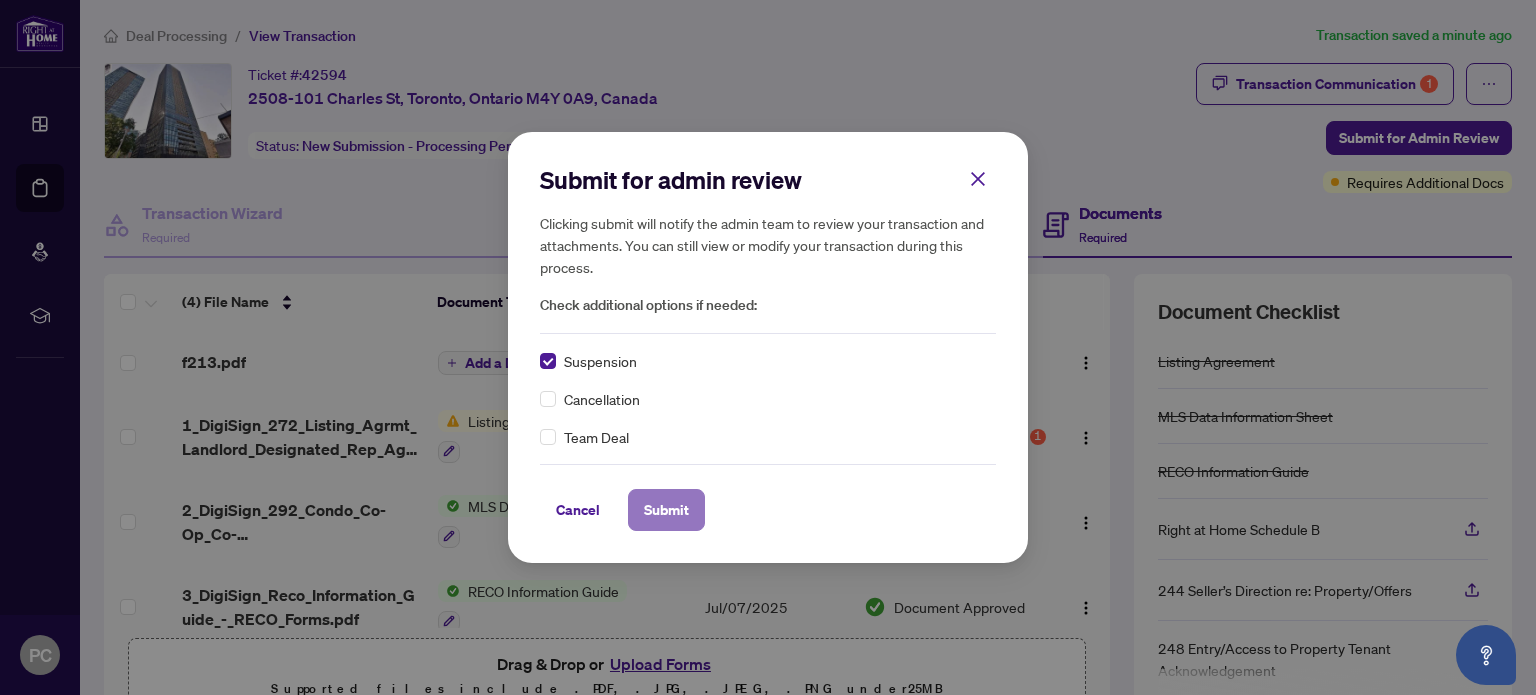 click on "Submit" at bounding box center (666, 510) 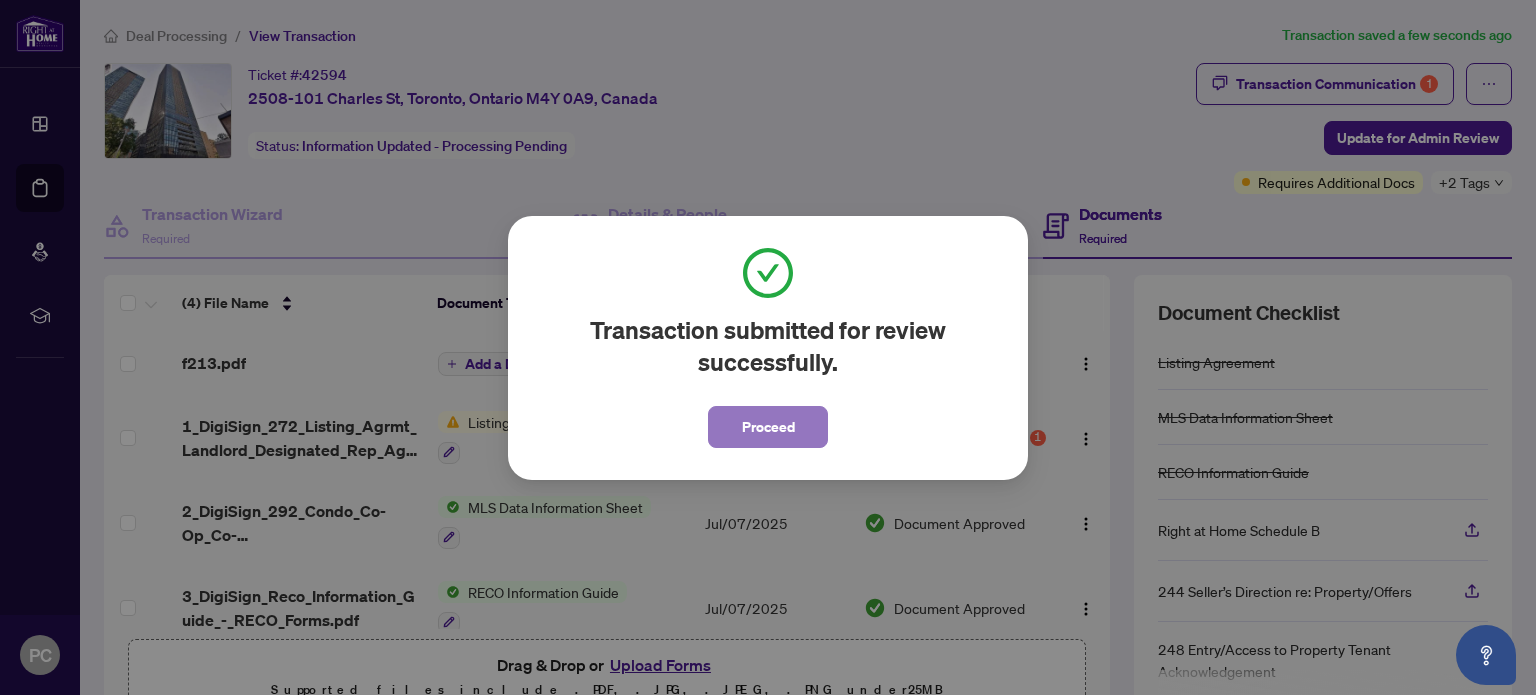 click on "Proceed" at bounding box center [768, 427] 